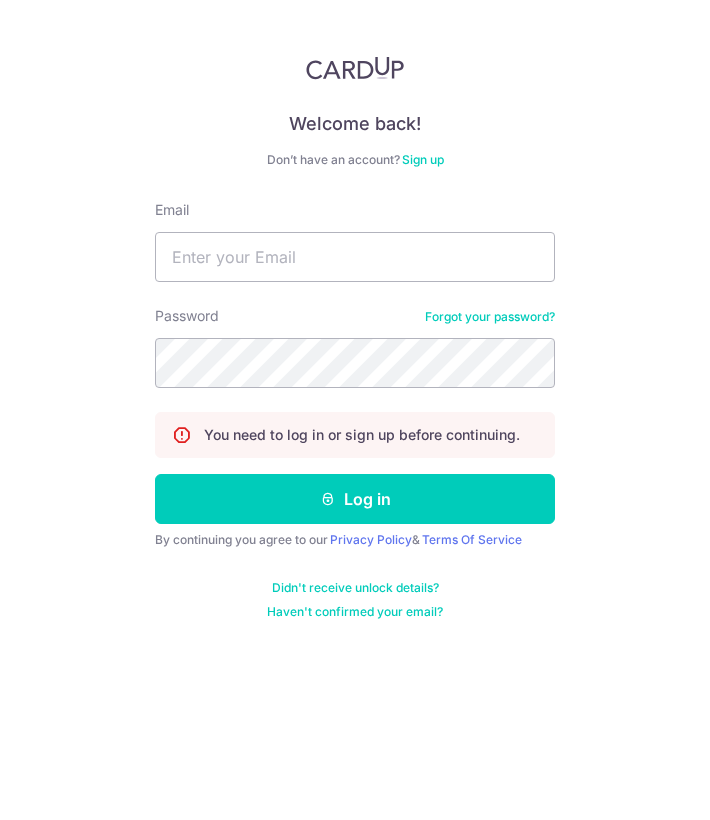 scroll, scrollTop: 0, scrollLeft: 0, axis: both 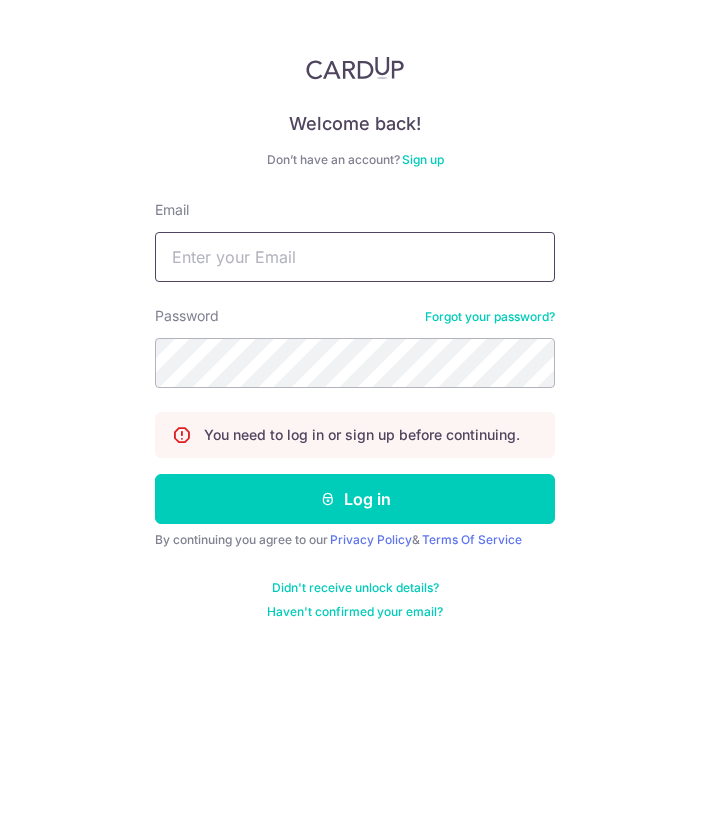 type on "[EMAIL]" 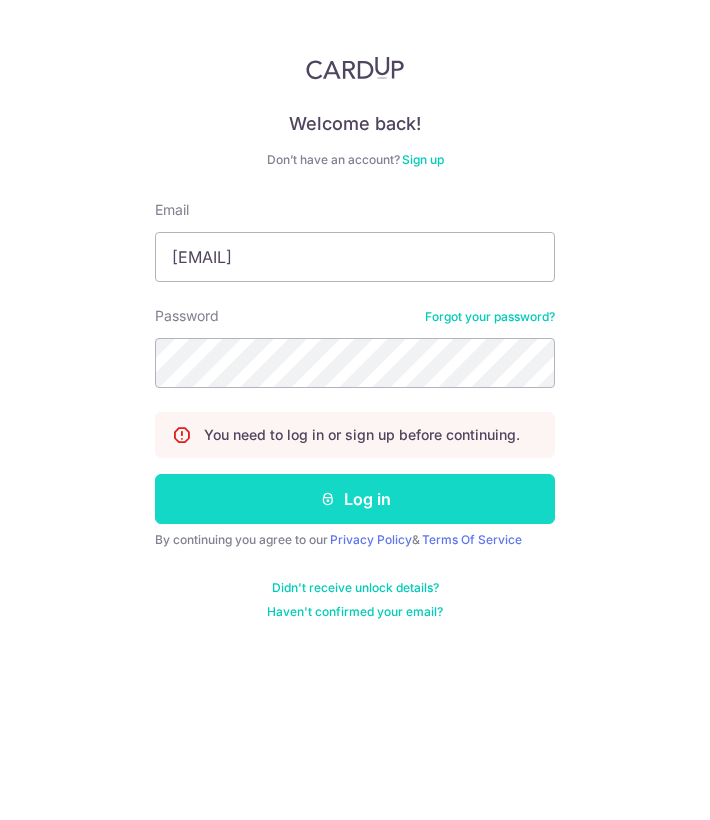 click on "Log in" at bounding box center (355, 499) 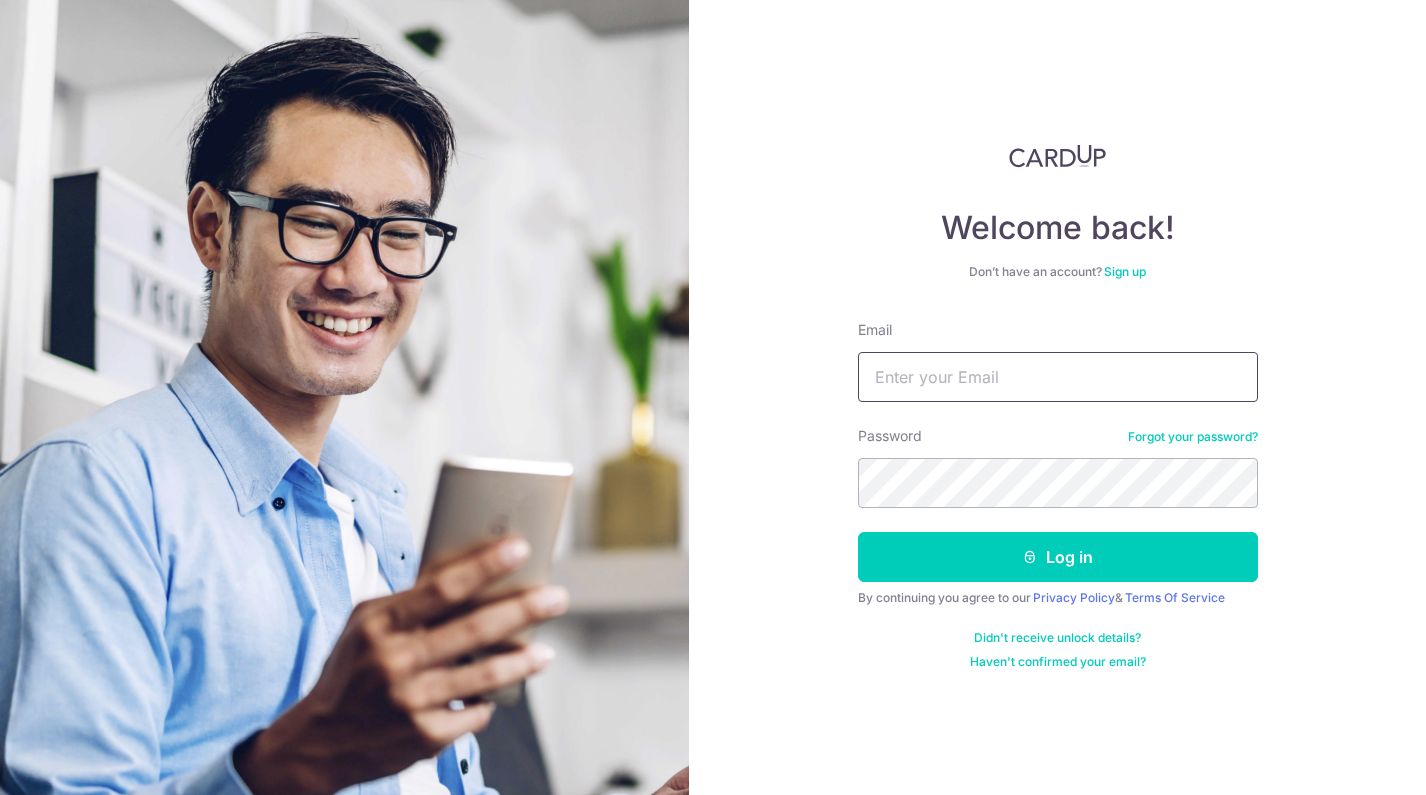 scroll, scrollTop: 0, scrollLeft: 0, axis: both 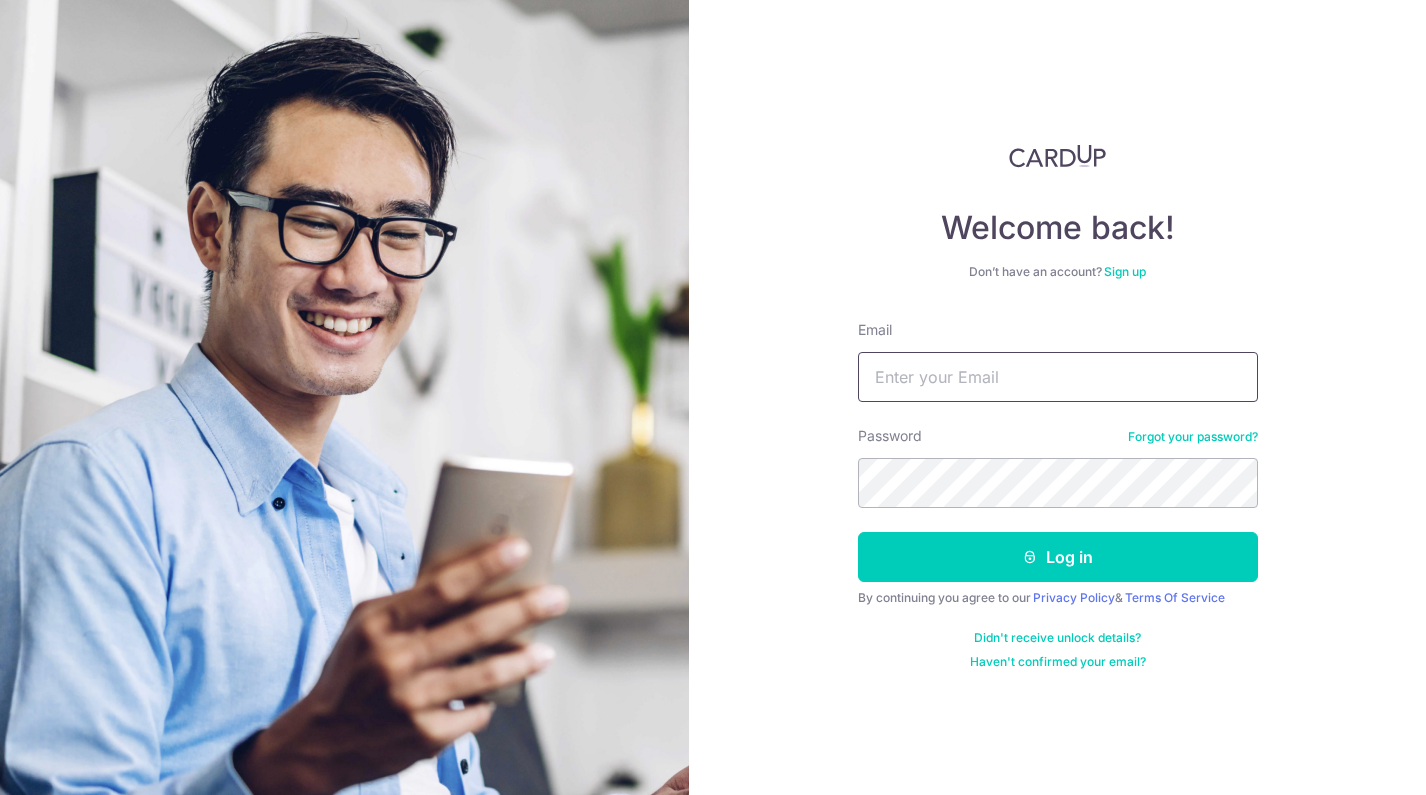type on "shan.khoo@gmail.com" 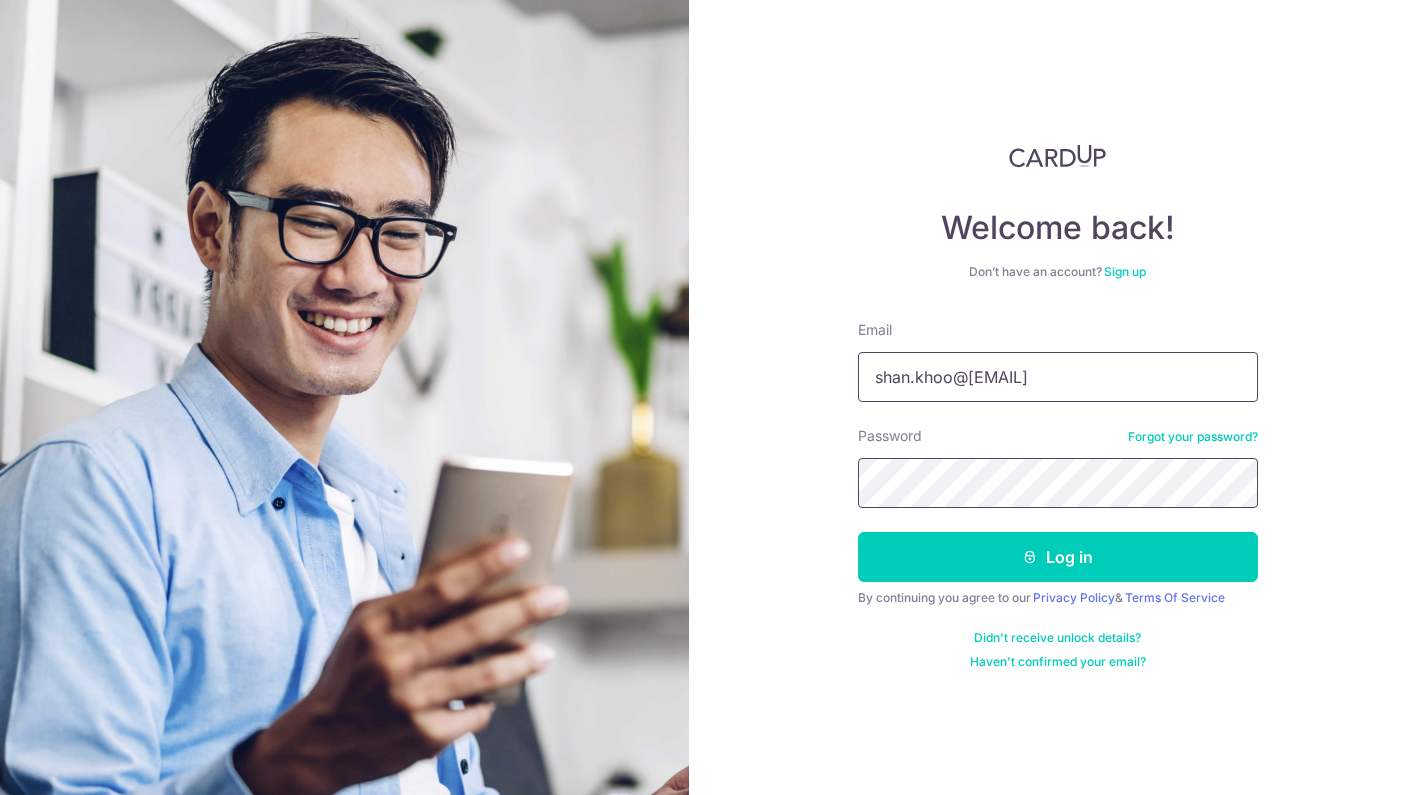 click on "Log in" at bounding box center (1058, 557) 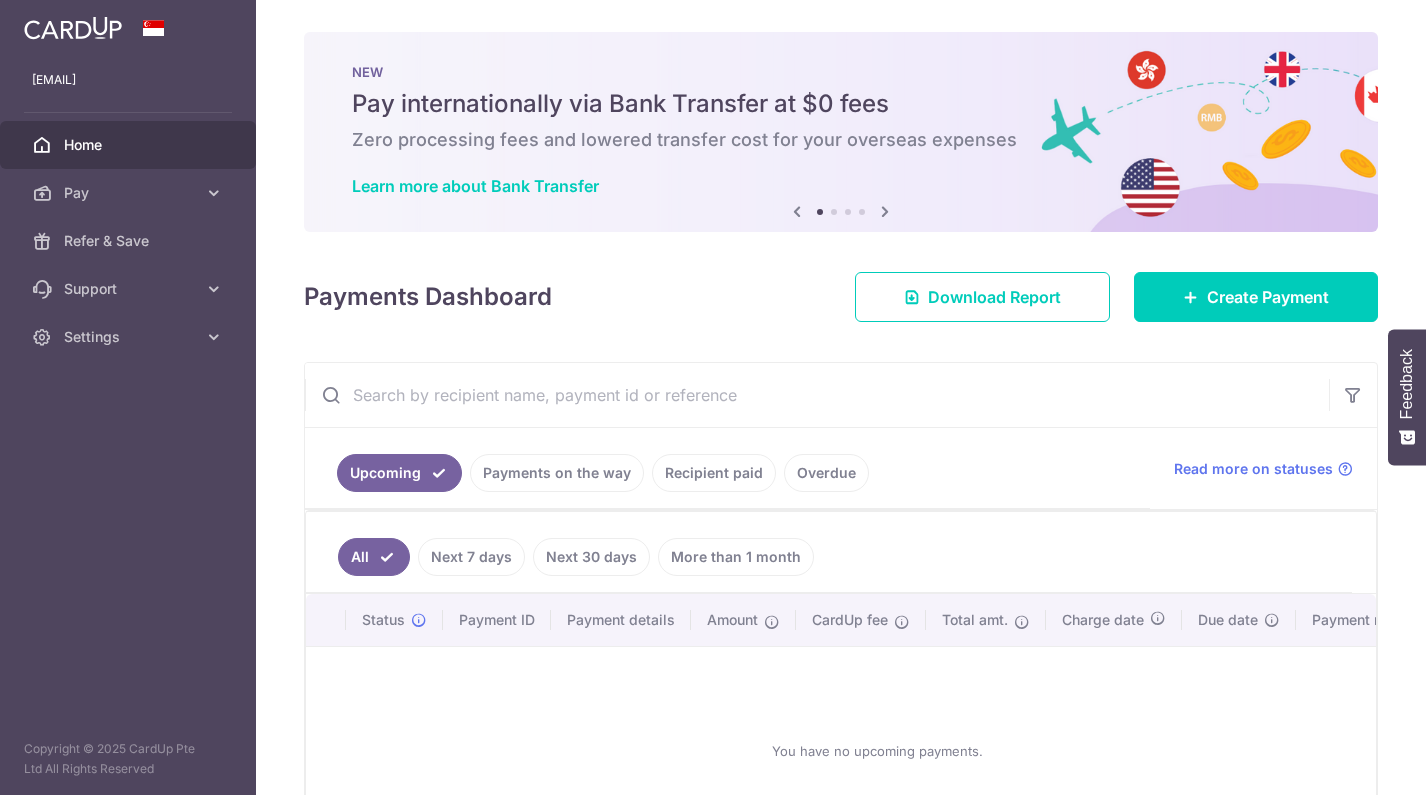 scroll, scrollTop: 0, scrollLeft: 0, axis: both 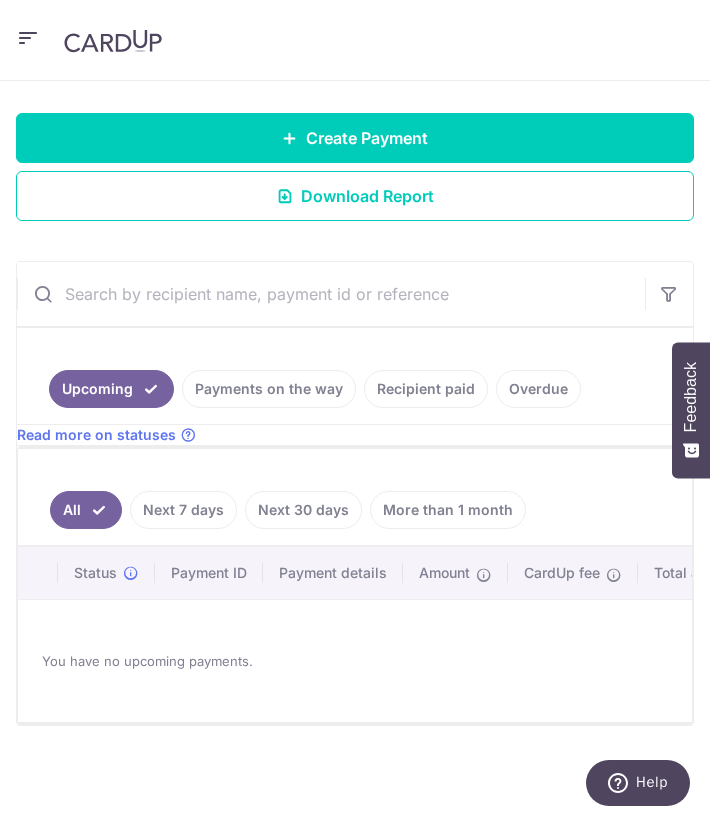 click on "Recipient paid" at bounding box center [426, 389] 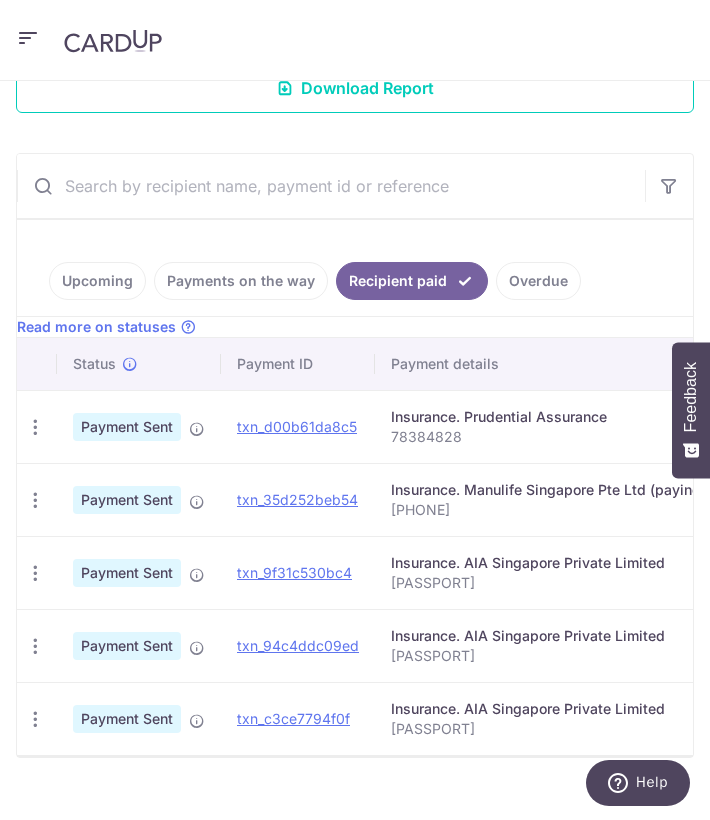 scroll, scrollTop: 456, scrollLeft: 0, axis: vertical 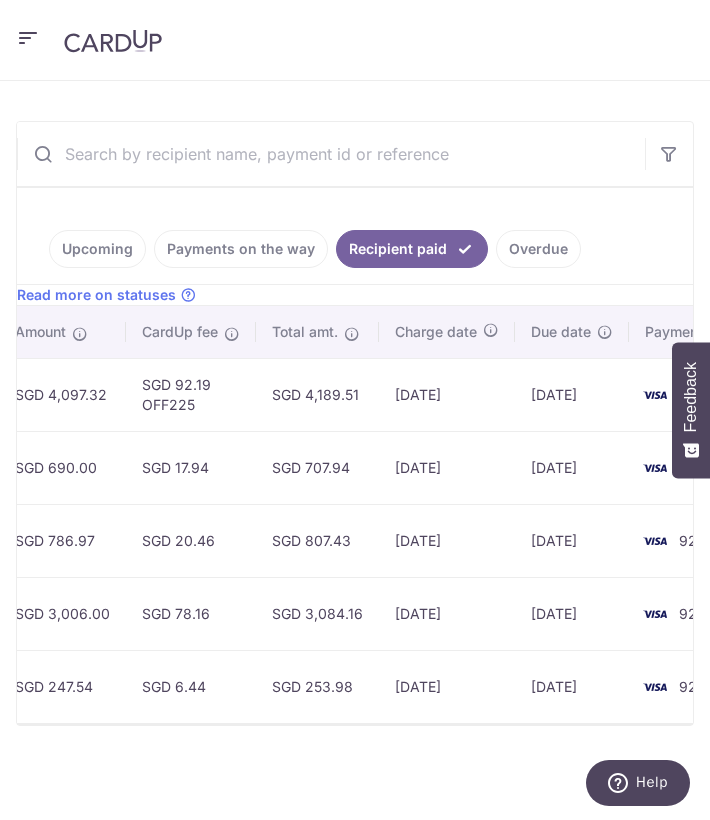 click on "SGD 92.19
OFF225" at bounding box center (191, 394) 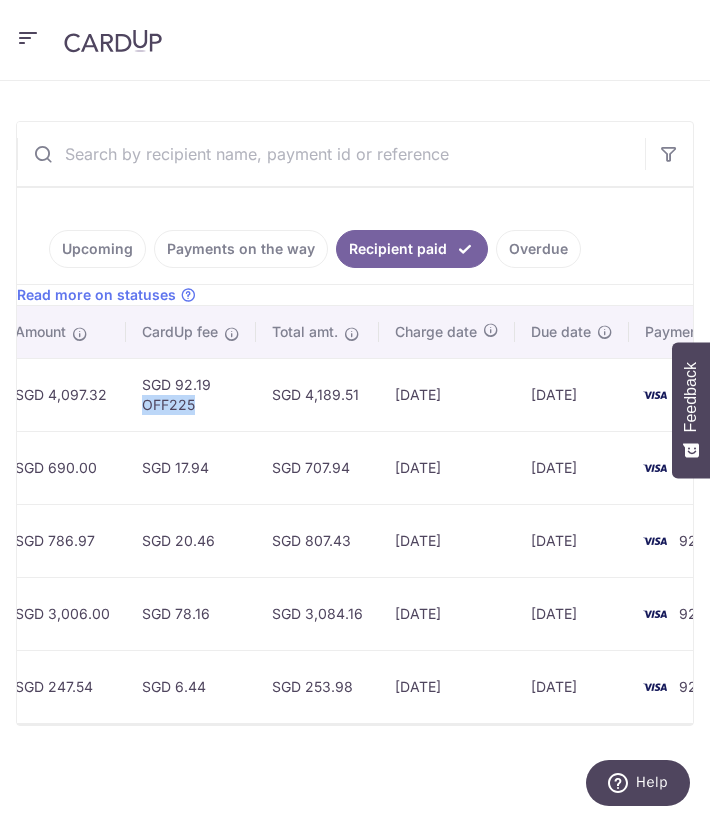 click on "SGD 92.19
OFF225" at bounding box center [191, 394] 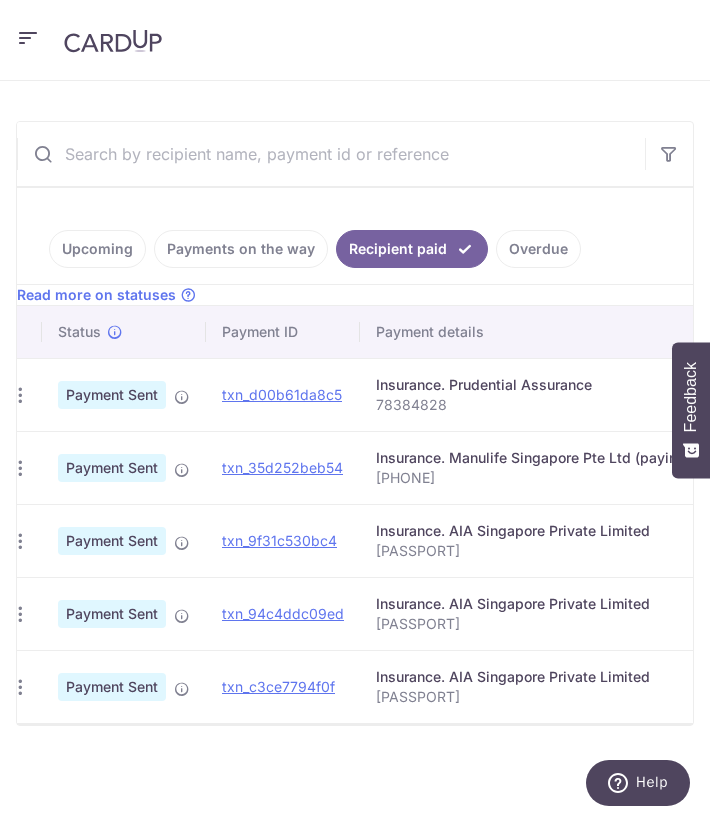 scroll, scrollTop: 0, scrollLeft: 13, axis: horizontal 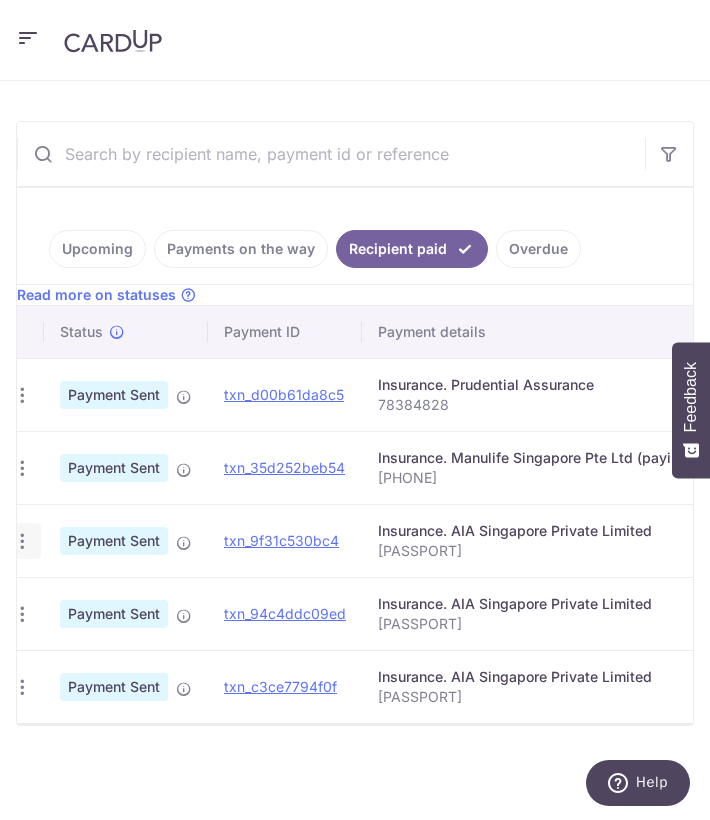click at bounding box center [22, 395] 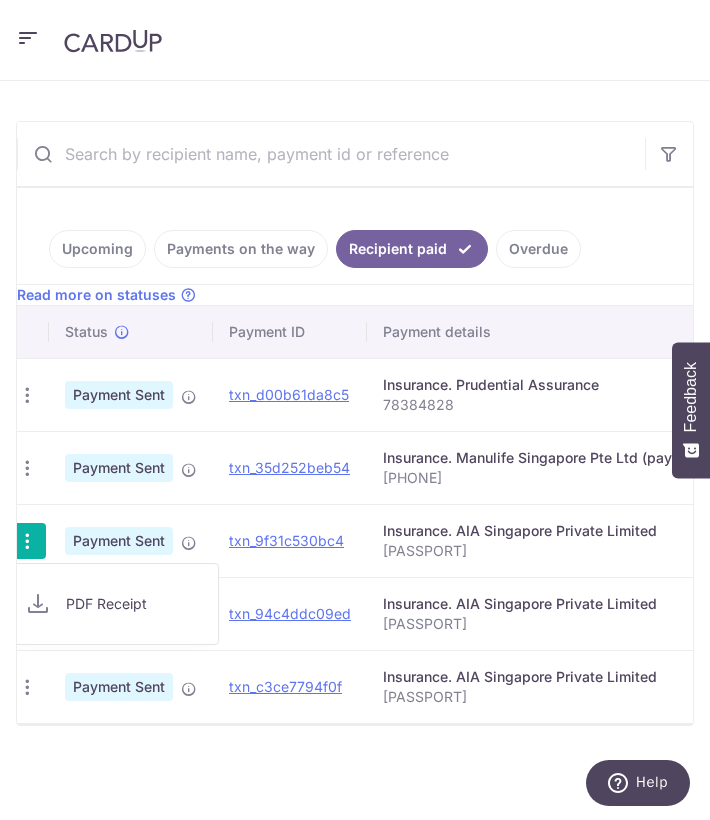 click at bounding box center (27, 541) 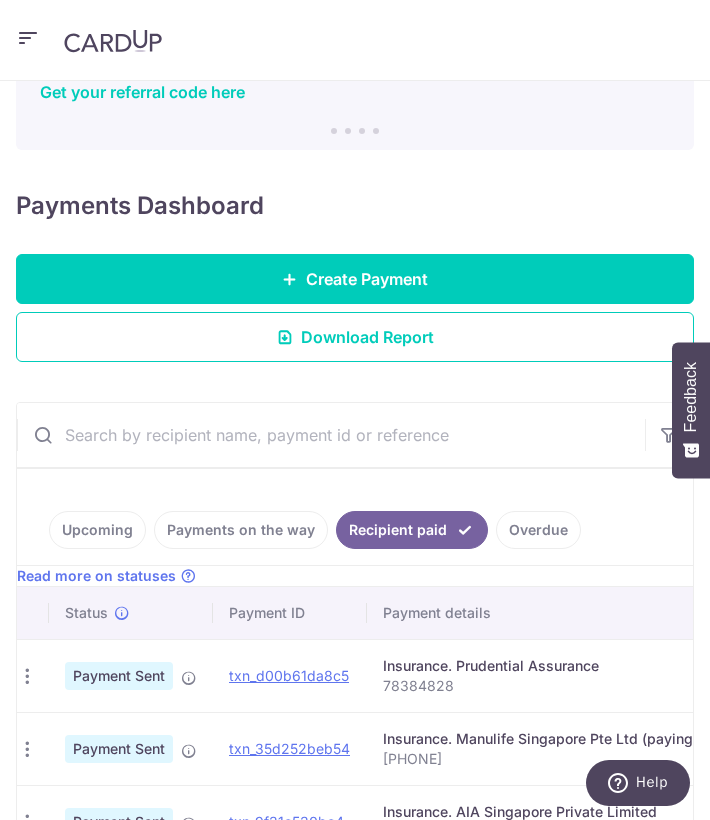 scroll, scrollTop: 170, scrollLeft: 0, axis: vertical 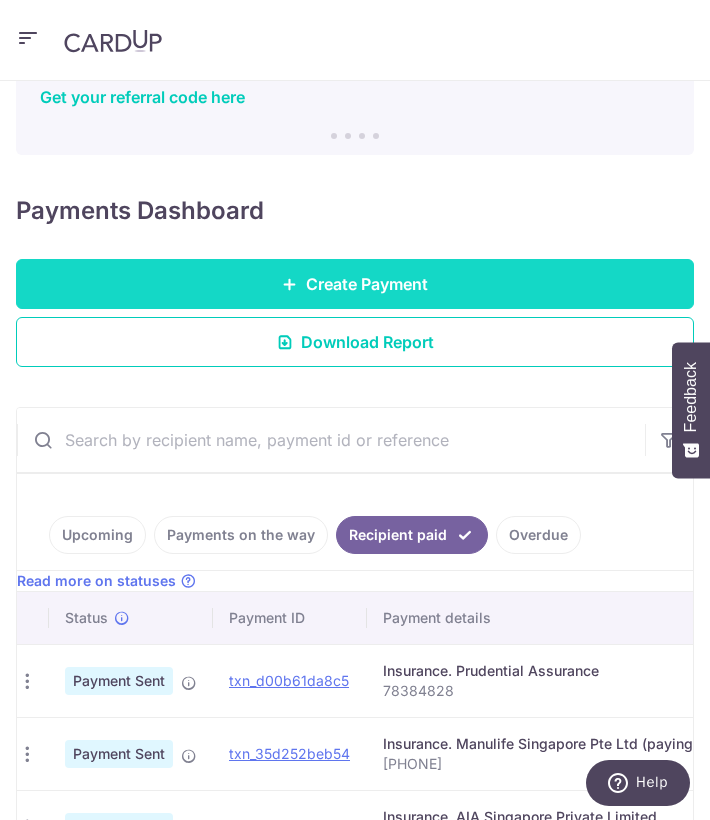 click on "Create Payment" at bounding box center [367, 284] 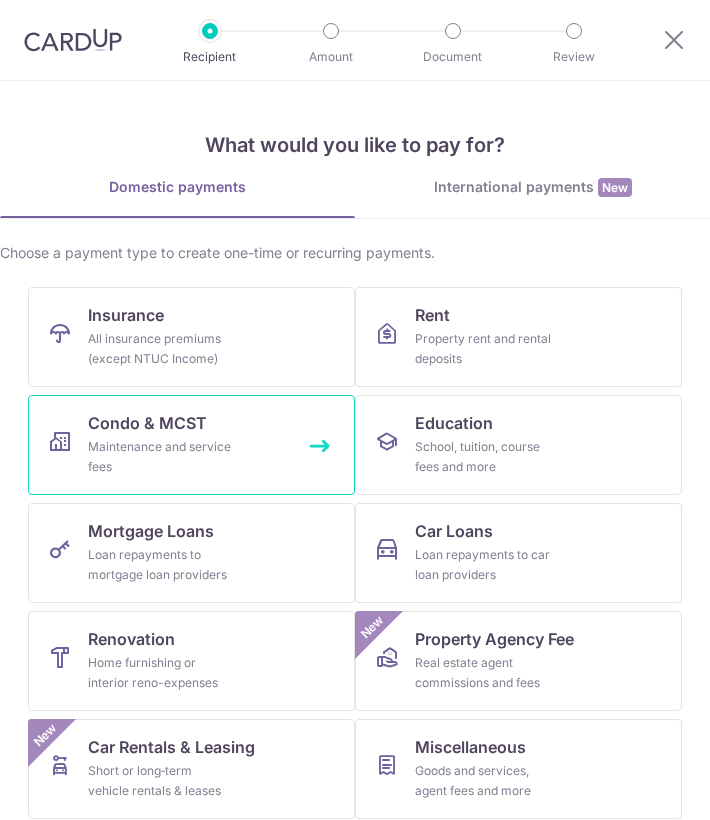 scroll, scrollTop: 0, scrollLeft: 0, axis: both 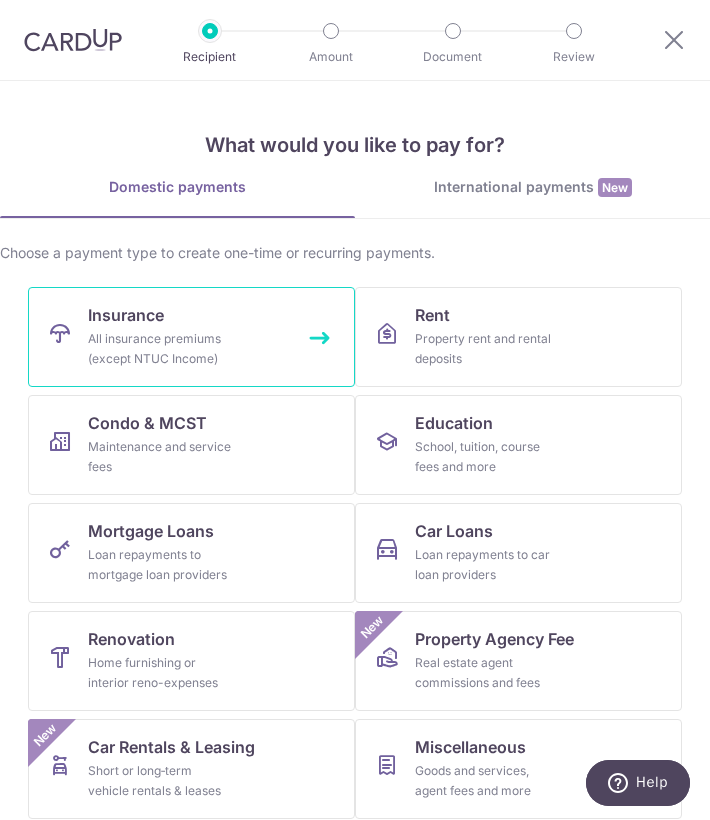click on "Insurance All insurance premiums (except NTUC Income)" at bounding box center [191, 337] 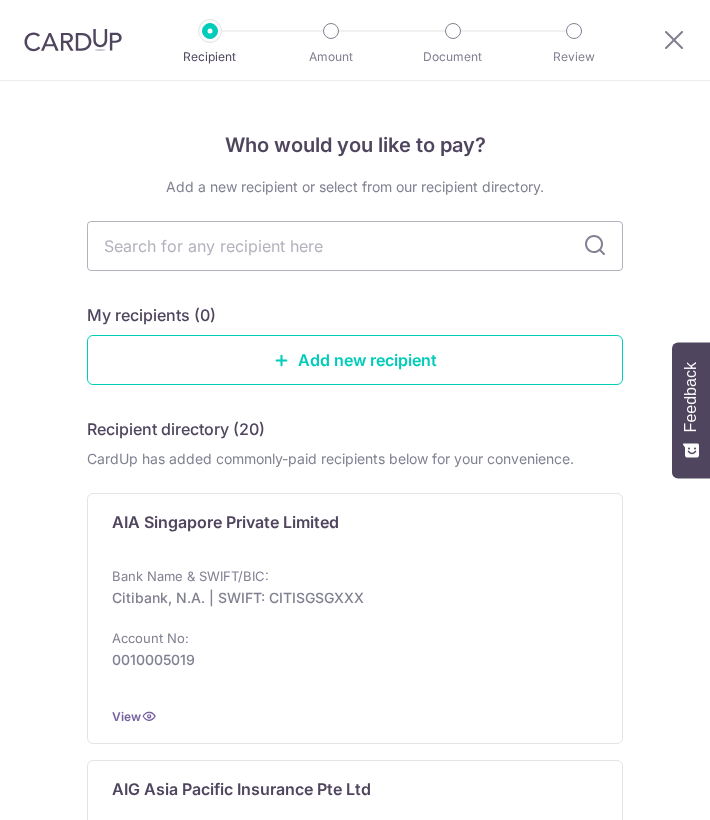 scroll, scrollTop: 0, scrollLeft: 0, axis: both 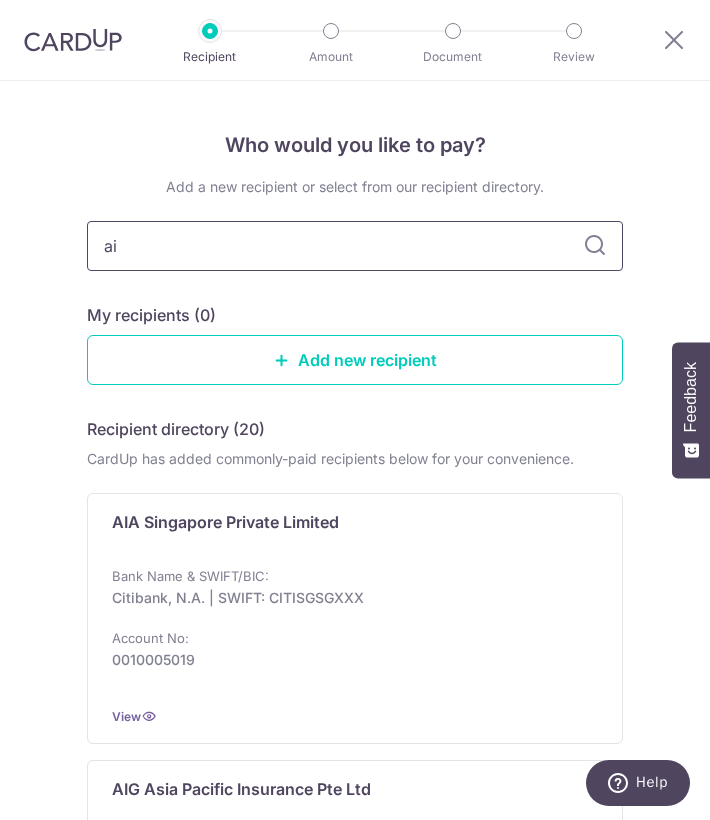 type on "aia" 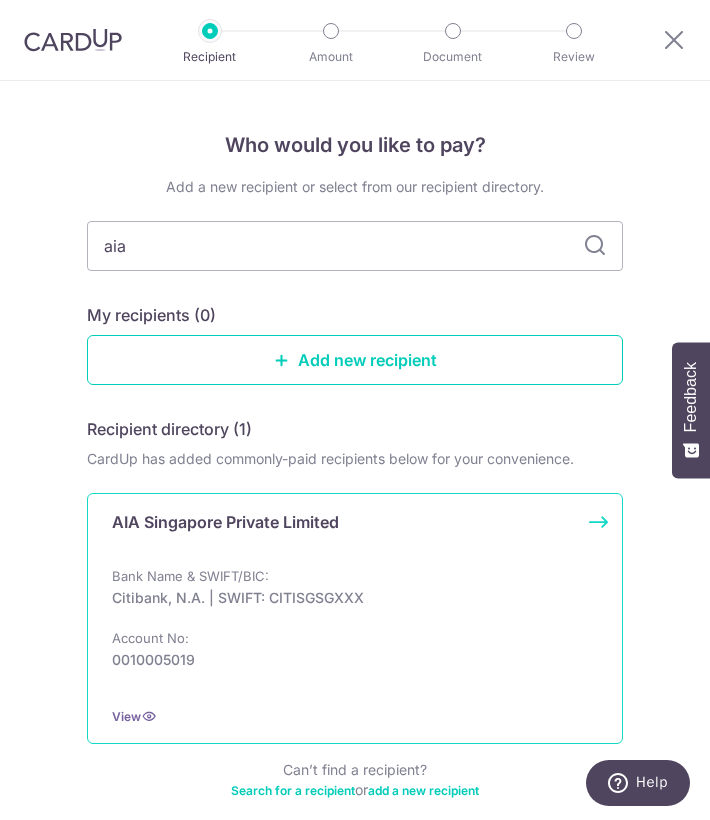 click on "Citibank, N.A. | SWIFT: CITISGSGXXX" at bounding box center (349, 598) 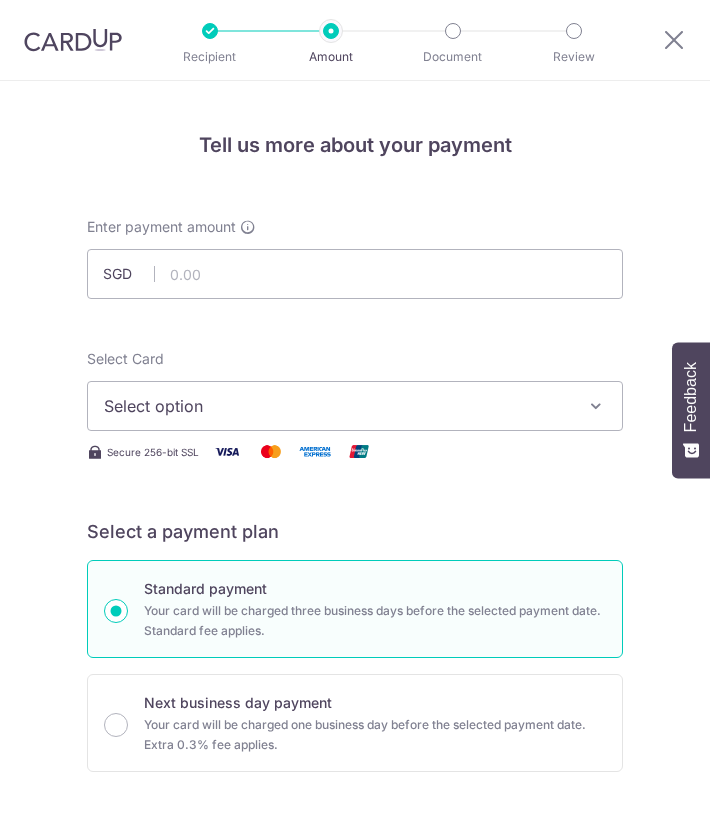 scroll, scrollTop: 0, scrollLeft: 0, axis: both 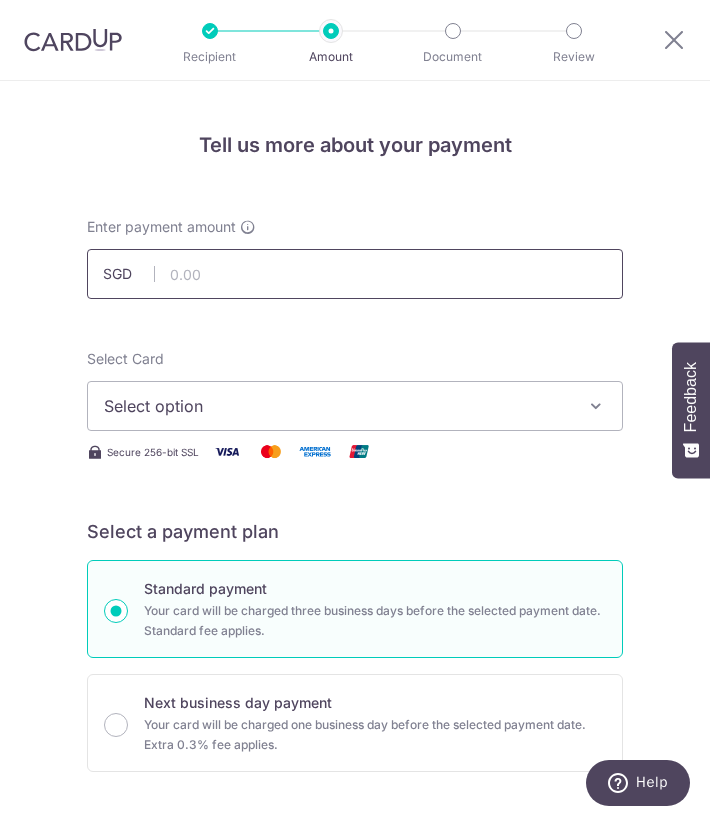 click at bounding box center [355, 274] 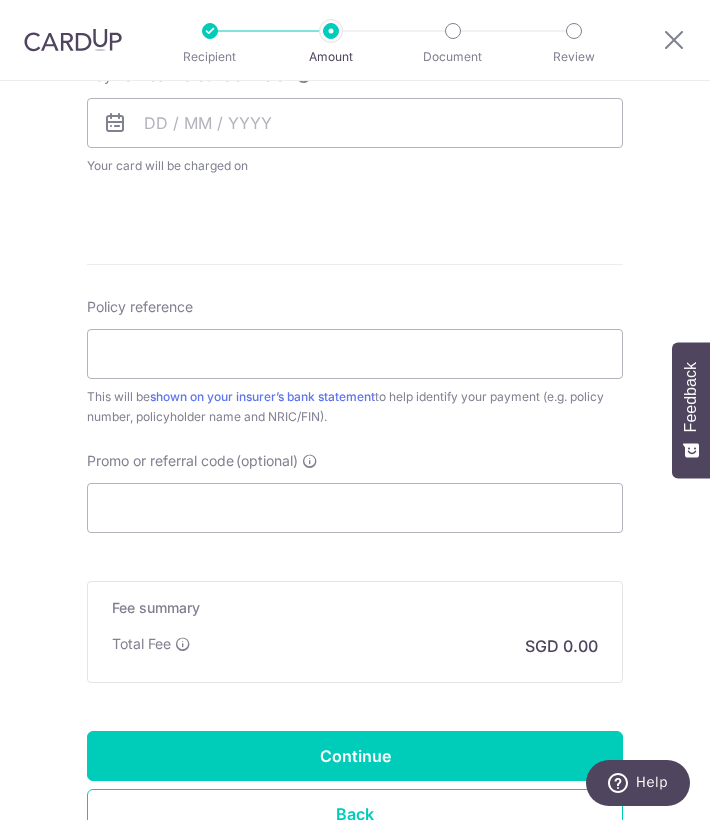 scroll, scrollTop: 1061, scrollLeft: 0, axis: vertical 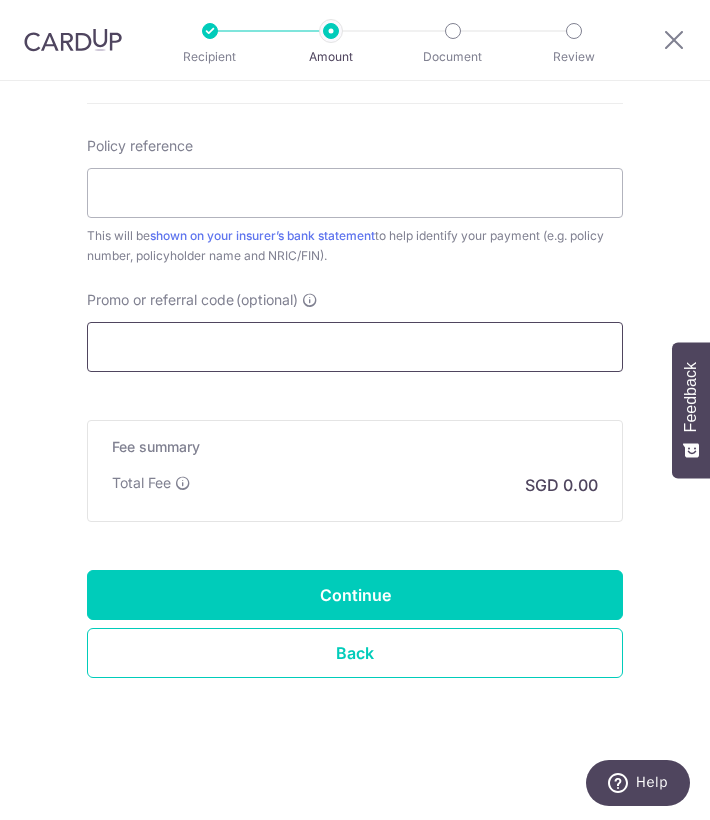 click on "Promo or referral code
(optional)" at bounding box center (355, 347) 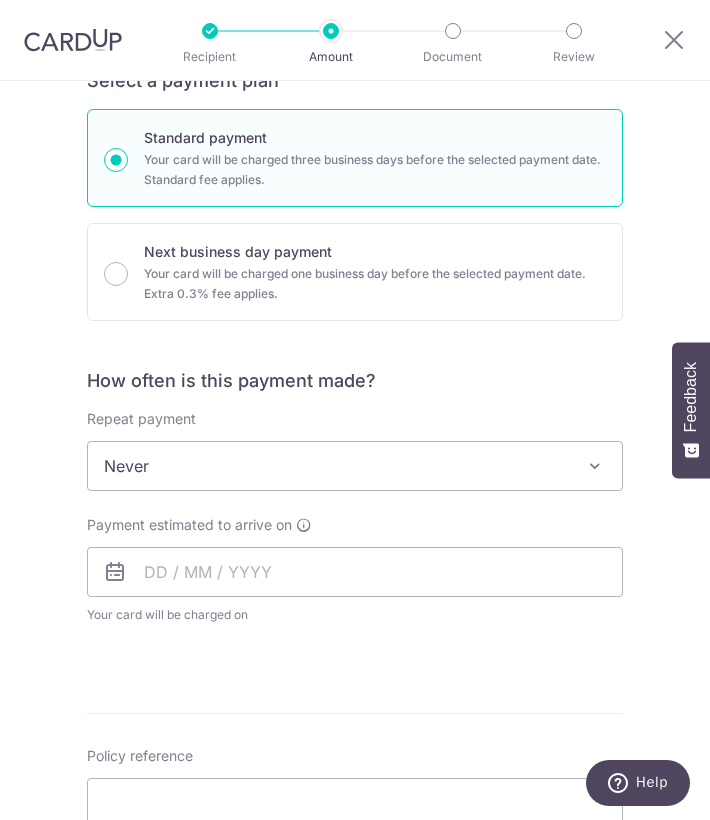 scroll, scrollTop: 0, scrollLeft: 0, axis: both 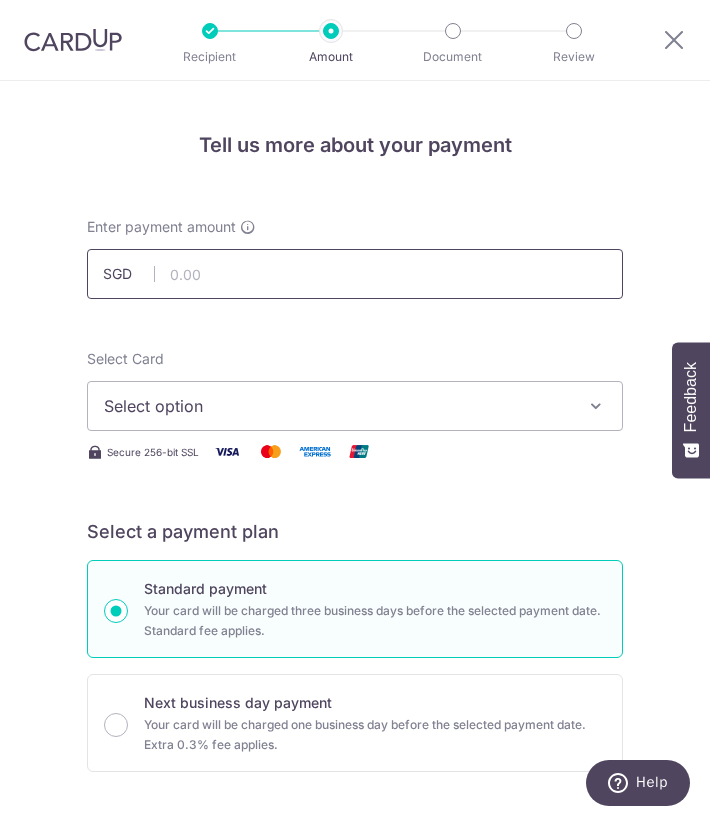 type on "OFF225" 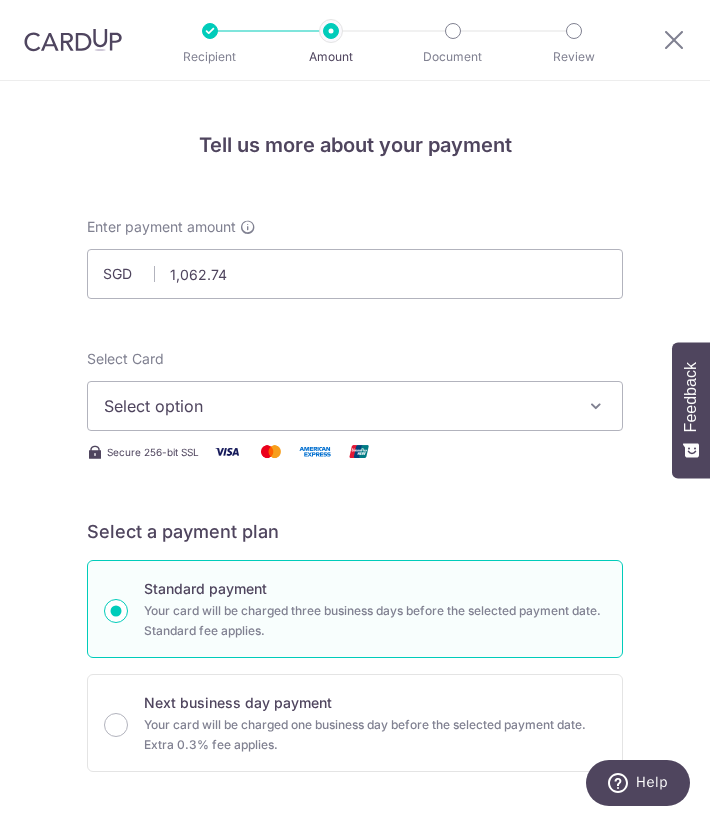type on "1,062.74" 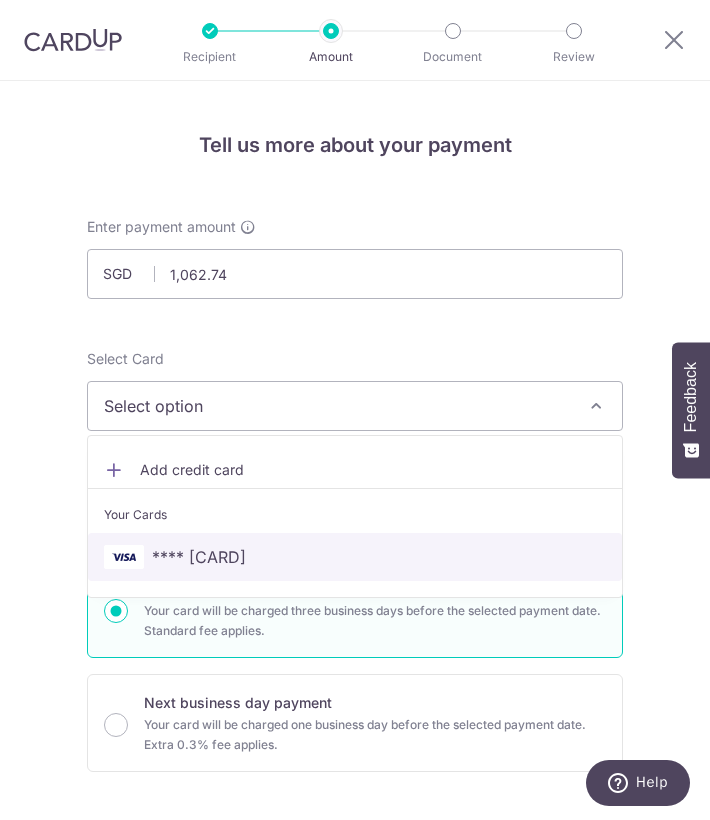 click on "**** [CARD LAST 4]" at bounding box center [355, 557] 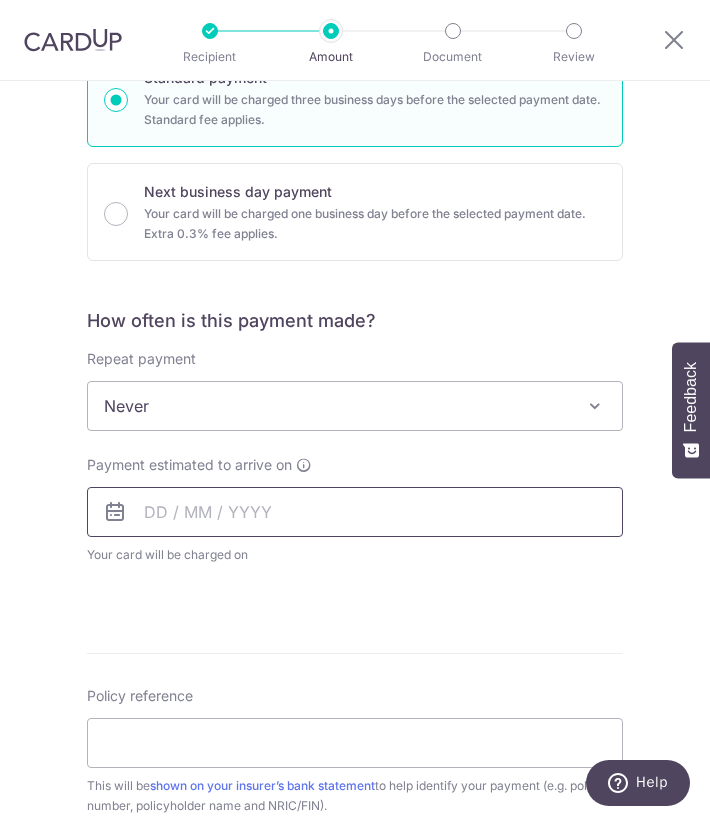 scroll, scrollTop: 524, scrollLeft: 0, axis: vertical 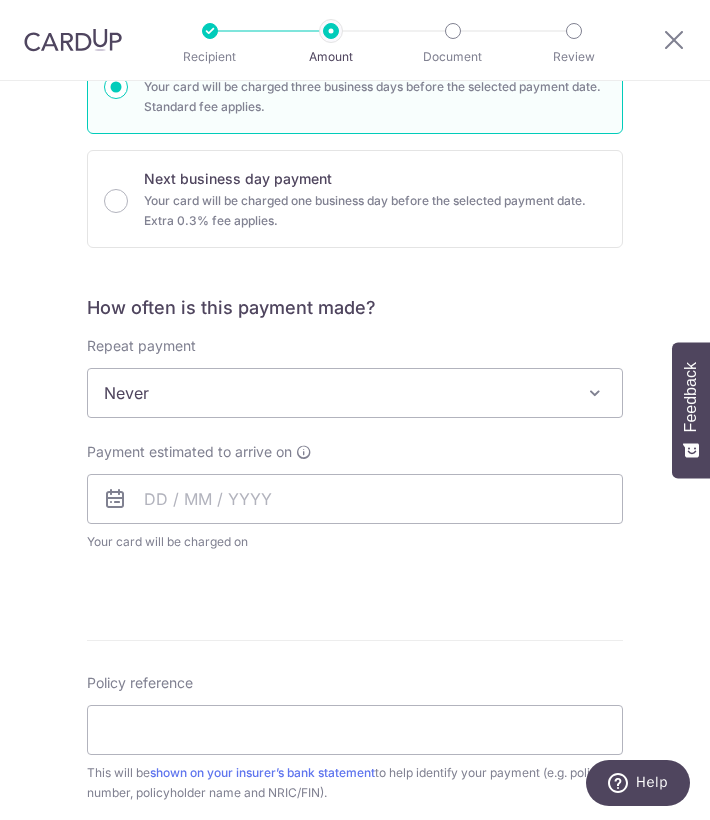 click on "Never" at bounding box center [355, 393] 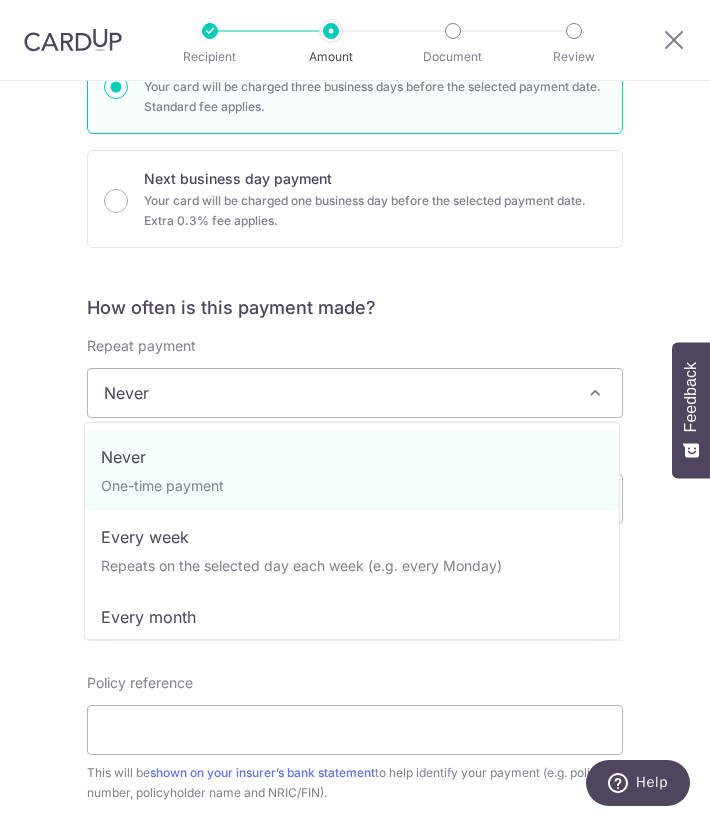 click on "Tell us more about your payment
Enter payment amount
SGD
1,062.74
1062.74
Select Card
**** 9227
Add credit card
Your Cards
**** 9227
Secure 256-bit SSL
Text
New card details
Card
Secure 256-bit SSL" at bounding box center (355, 502) 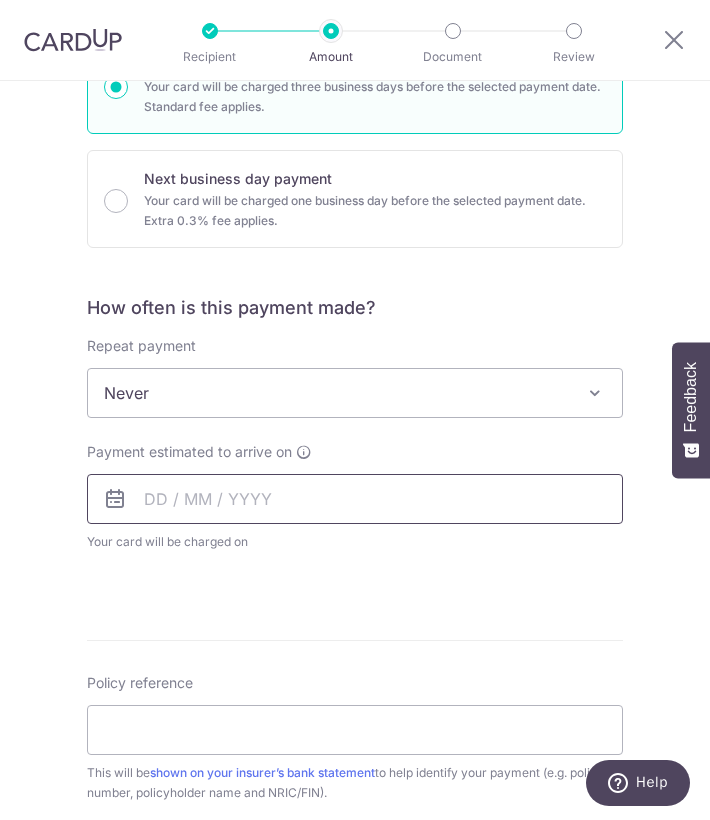 click at bounding box center [355, 499] 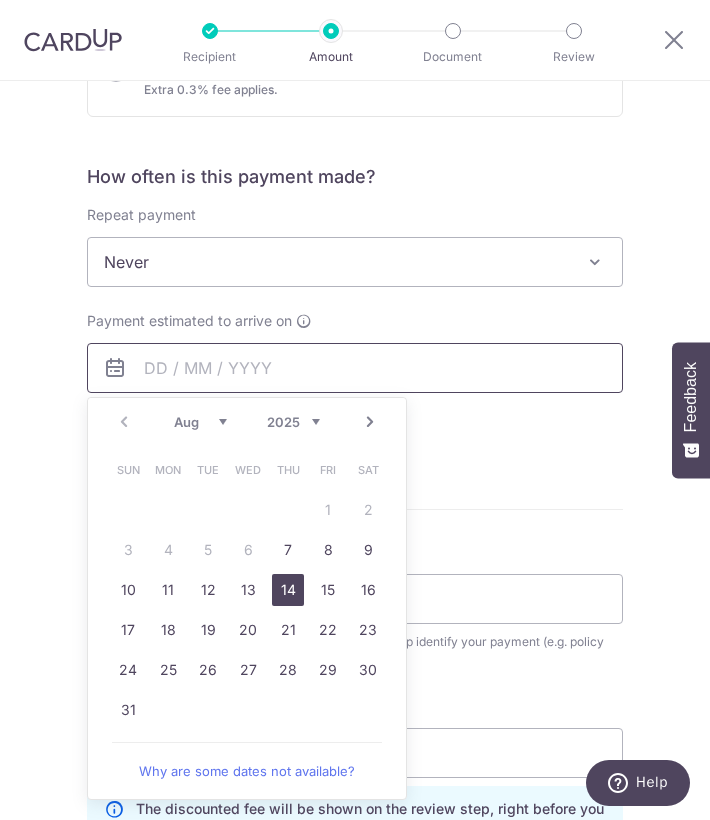 scroll, scrollTop: 656, scrollLeft: 0, axis: vertical 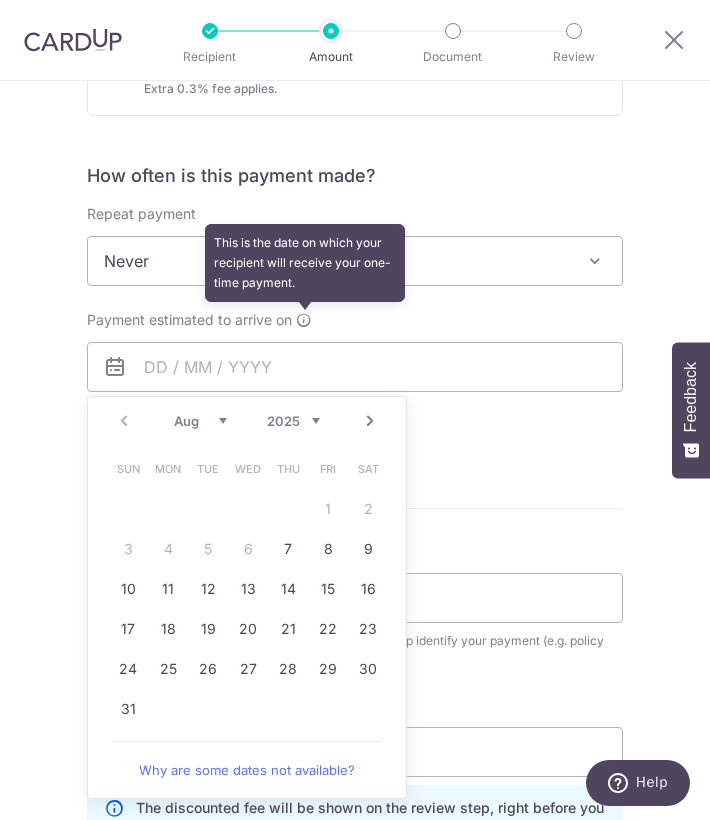 click at bounding box center (304, 320) 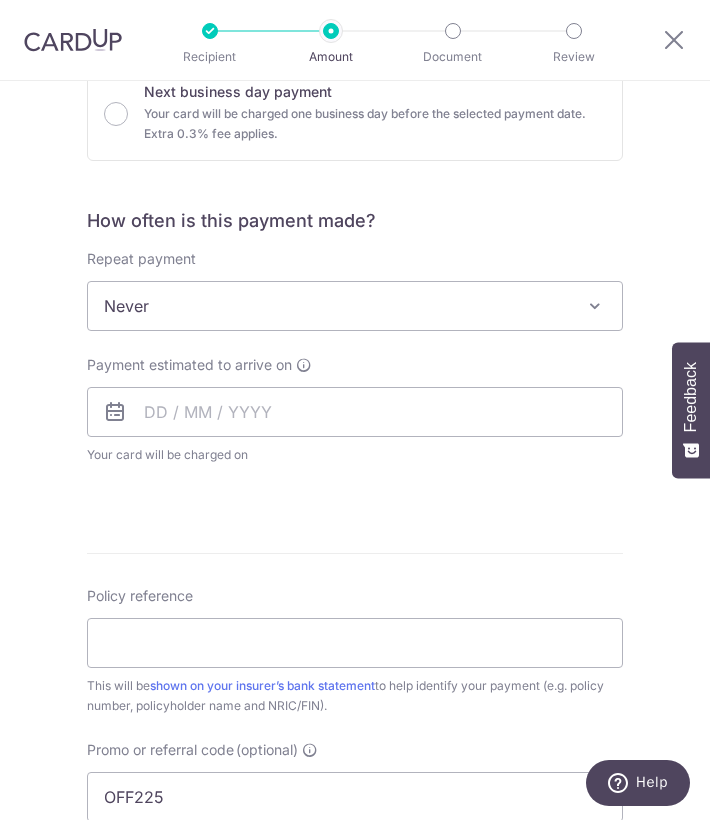 scroll, scrollTop: 639, scrollLeft: 0, axis: vertical 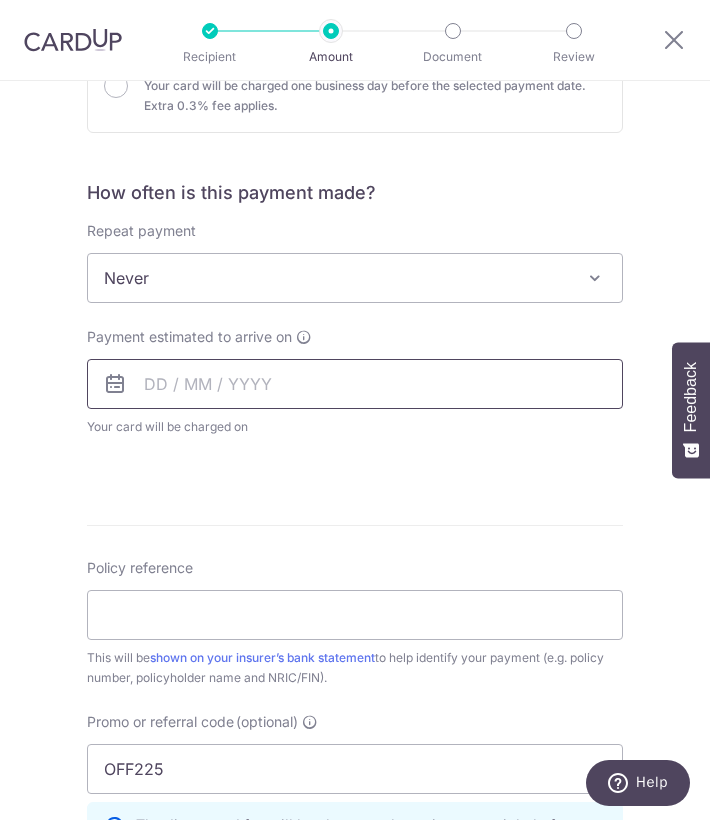 click at bounding box center (355, 384) 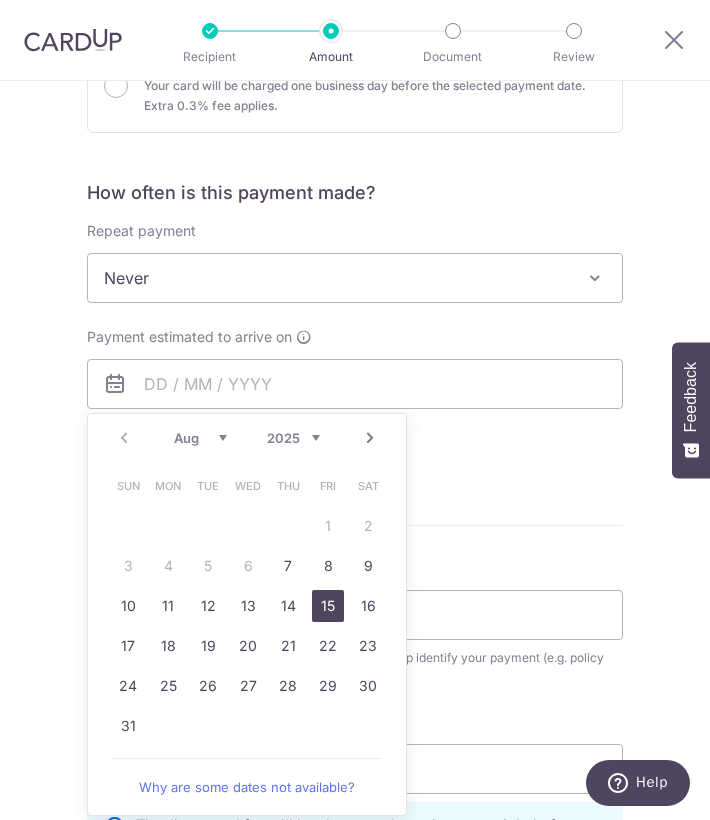 click on "15" at bounding box center (328, 606) 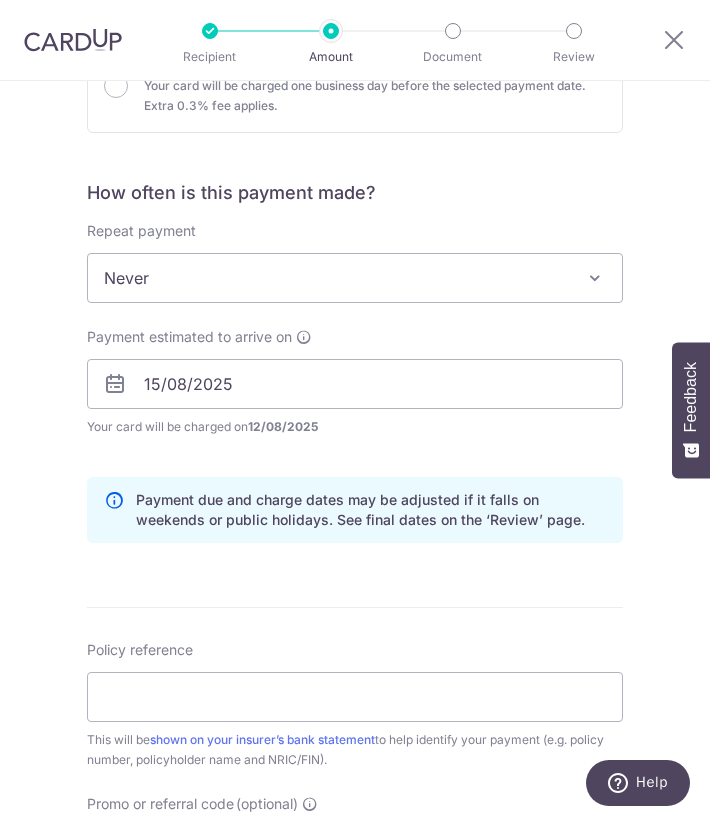 click on "Enter payment amount
SGD
1,062.74
1062.74
Select Card
**** 9227
Add credit card
Your Cards
**** 9227
Secure 256-bit SSL
Text
New card details
Card
Secure 256-bit SSL" at bounding box center [355, 449] 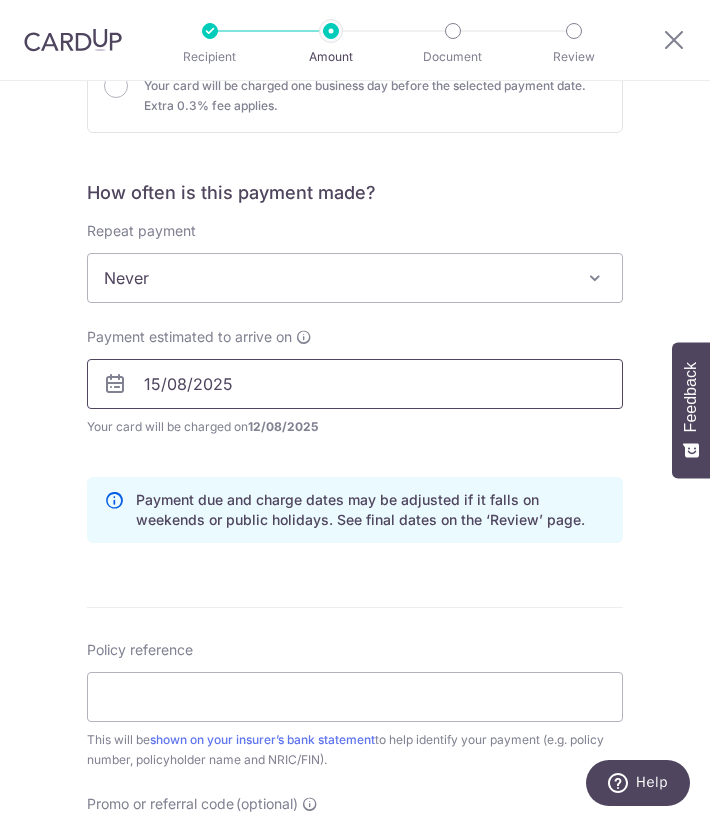 click on "15/08/2025" at bounding box center (355, 384) 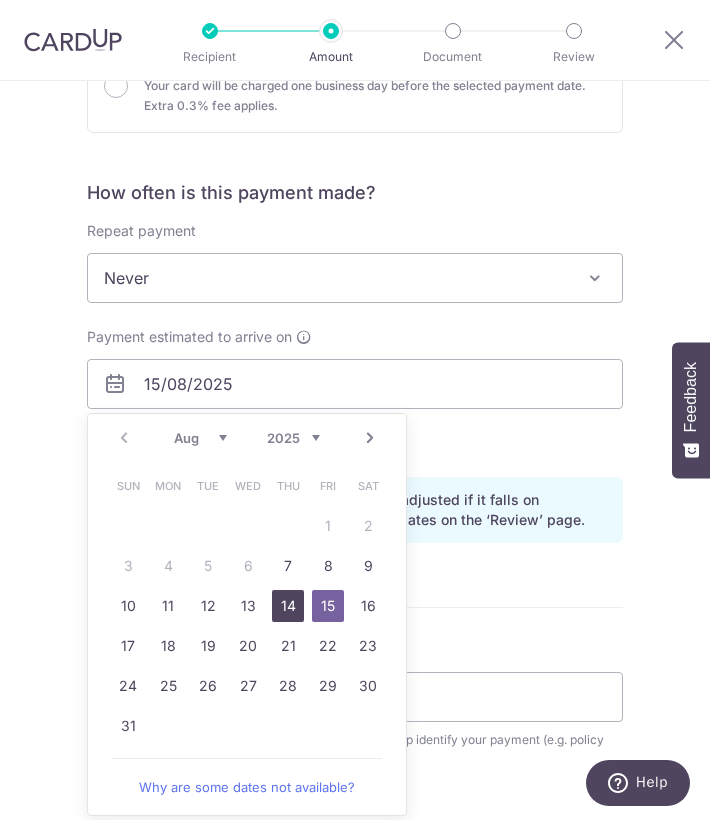 click on "14" at bounding box center [288, 606] 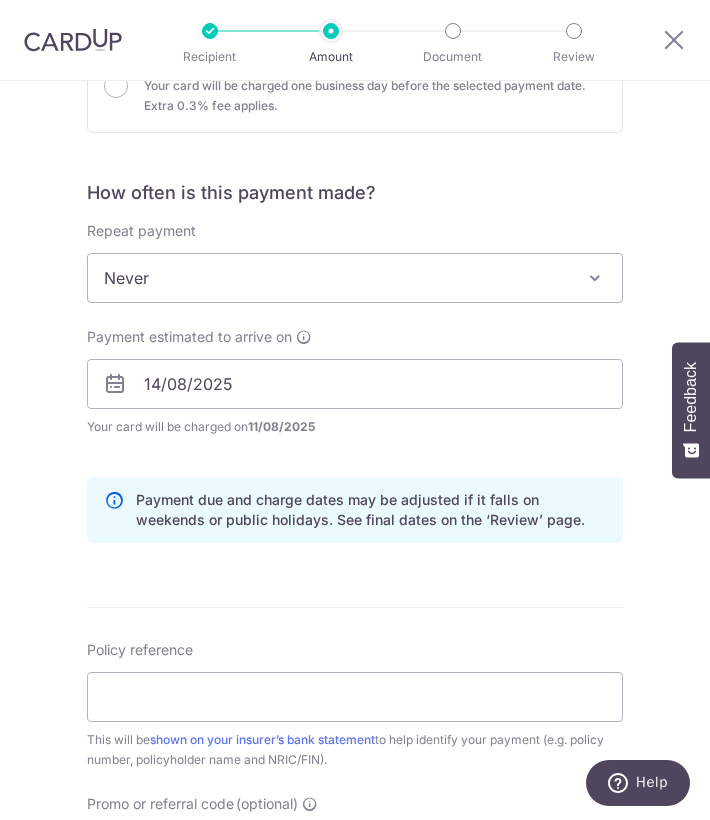 drag, startPoint x: 415, startPoint y: 606, endPoint x: 411, endPoint y: 593, distance: 13.601471 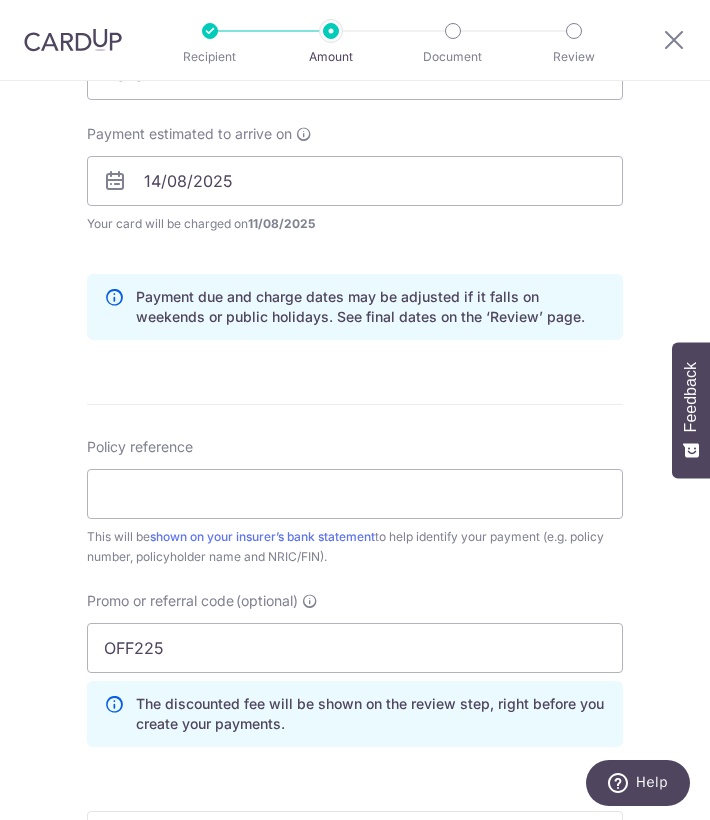 scroll, scrollTop: 911, scrollLeft: 0, axis: vertical 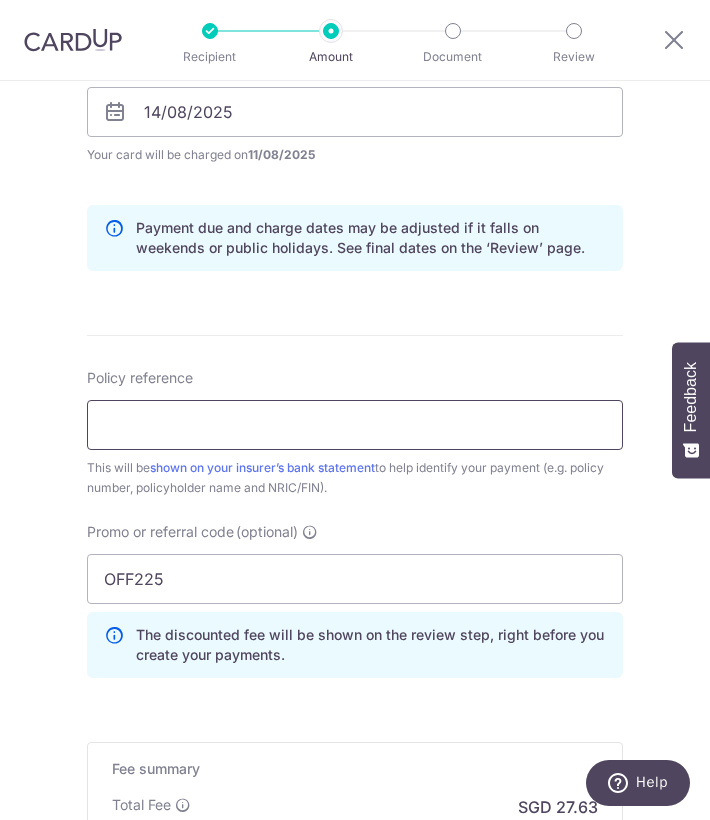 click on "Policy reference" at bounding box center [355, 425] 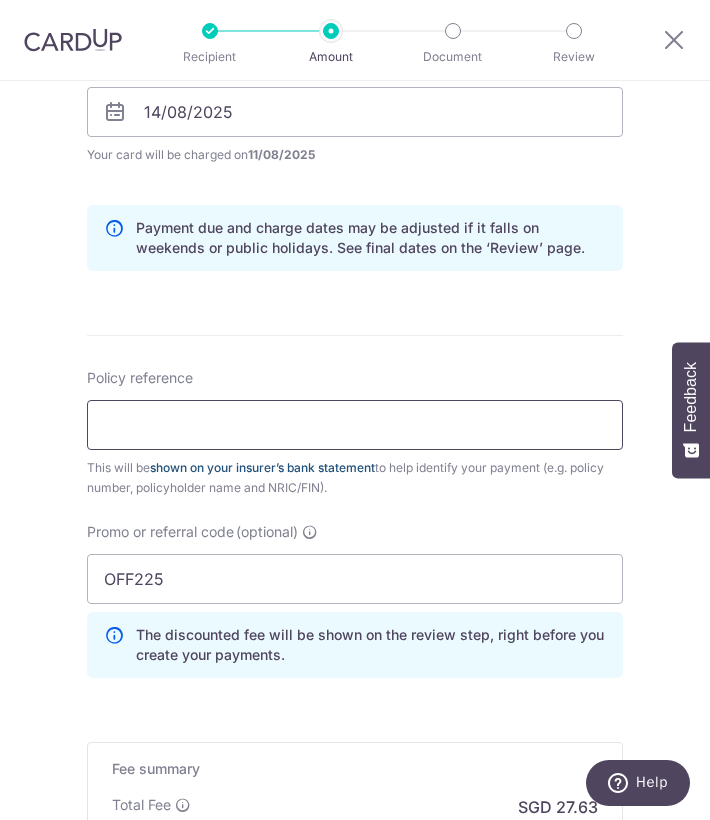 paste on "E240890478" 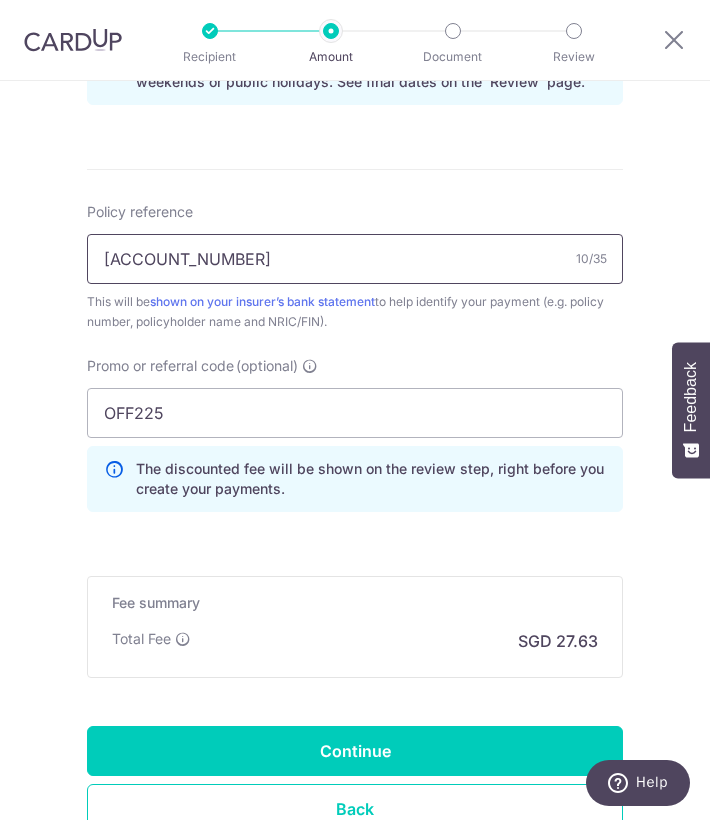 scroll, scrollTop: 1233, scrollLeft: 0, axis: vertical 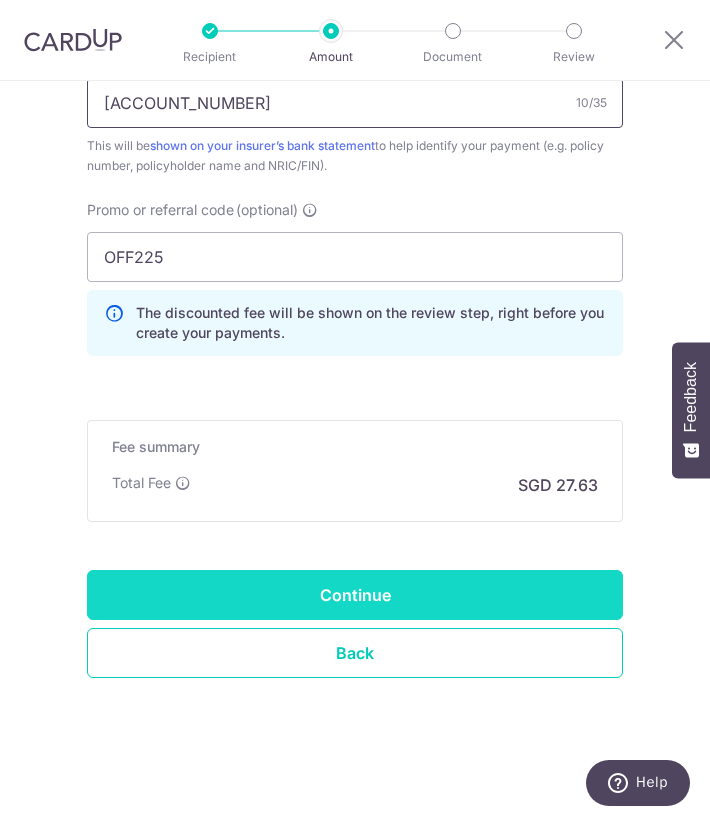 type on "E240890478" 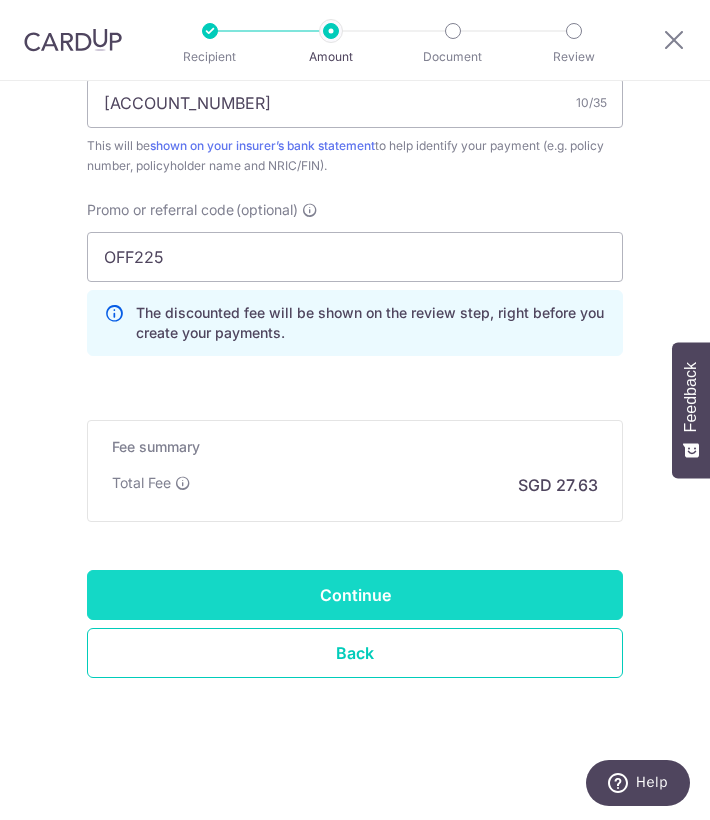 click on "Continue" at bounding box center (355, 595) 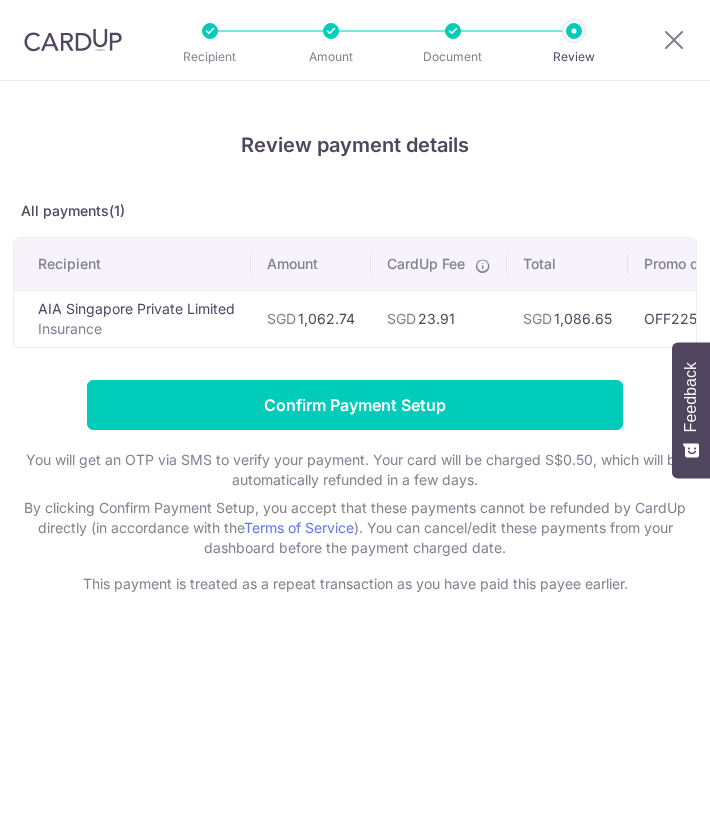 scroll, scrollTop: 0, scrollLeft: 0, axis: both 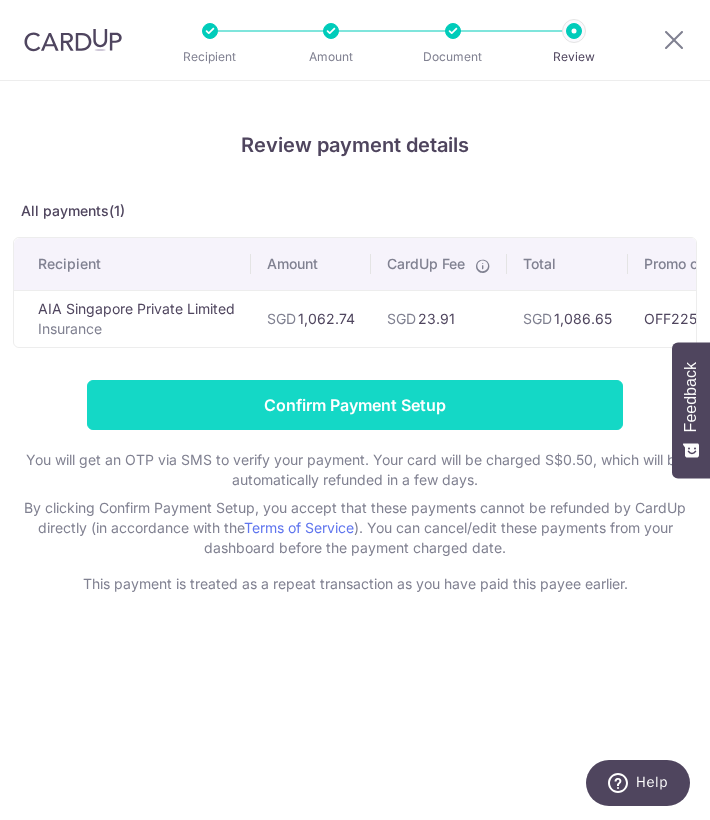 click on "Confirm Payment Setup" at bounding box center (355, 405) 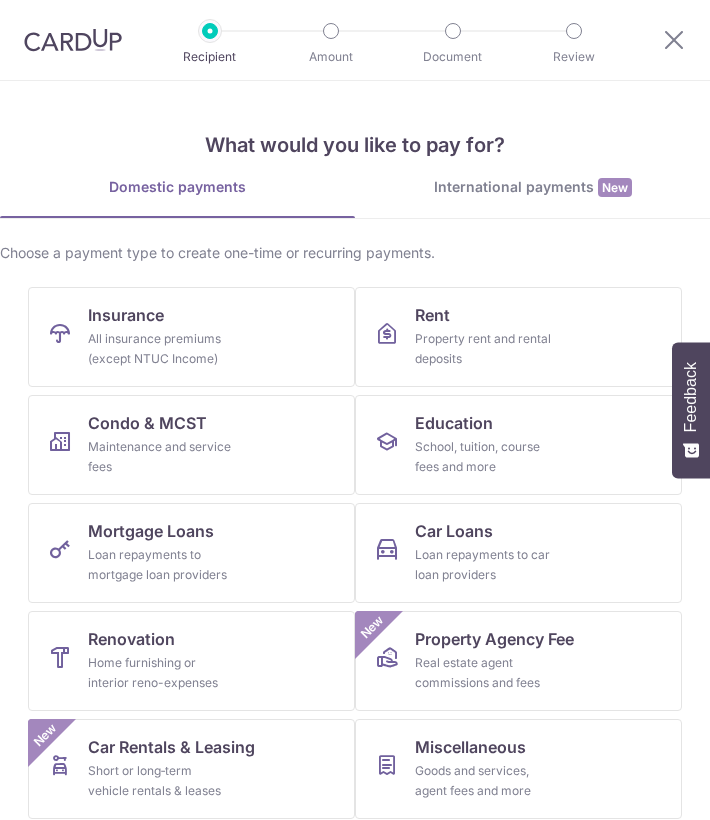 scroll, scrollTop: 0, scrollLeft: 0, axis: both 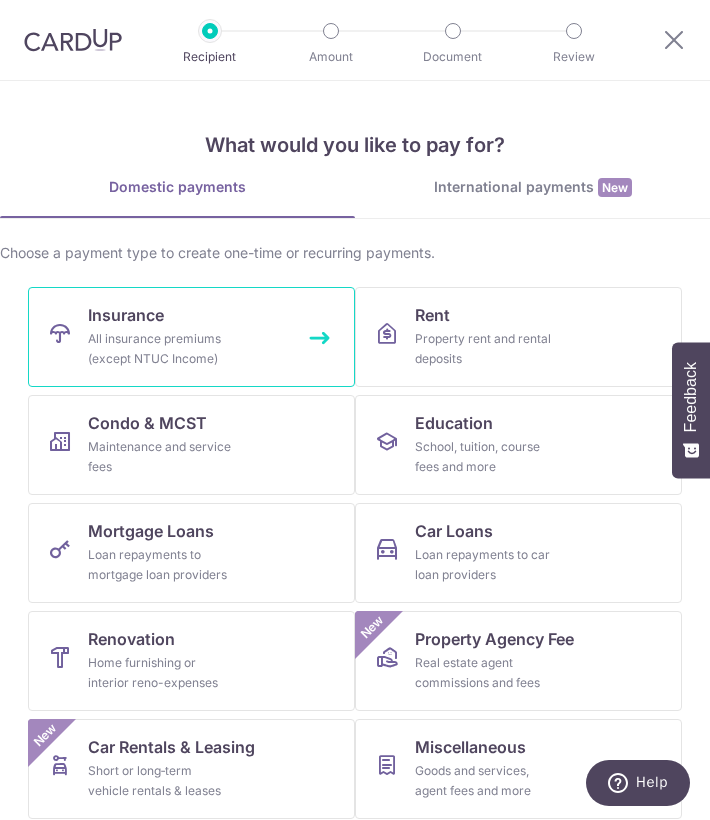 click on "All insurance premiums (except NTUC Income)" at bounding box center (160, 349) 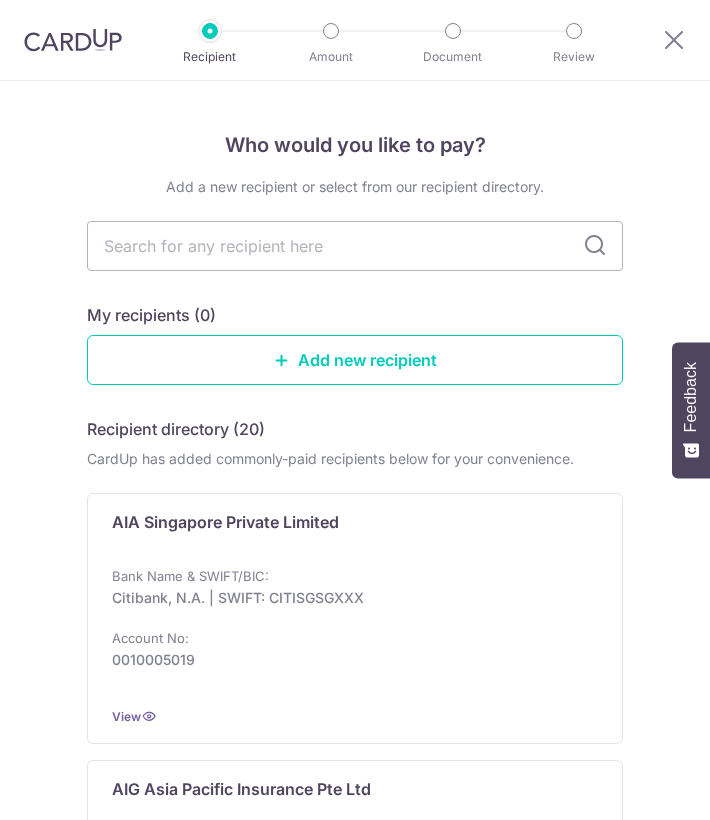 scroll, scrollTop: 0, scrollLeft: 0, axis: both 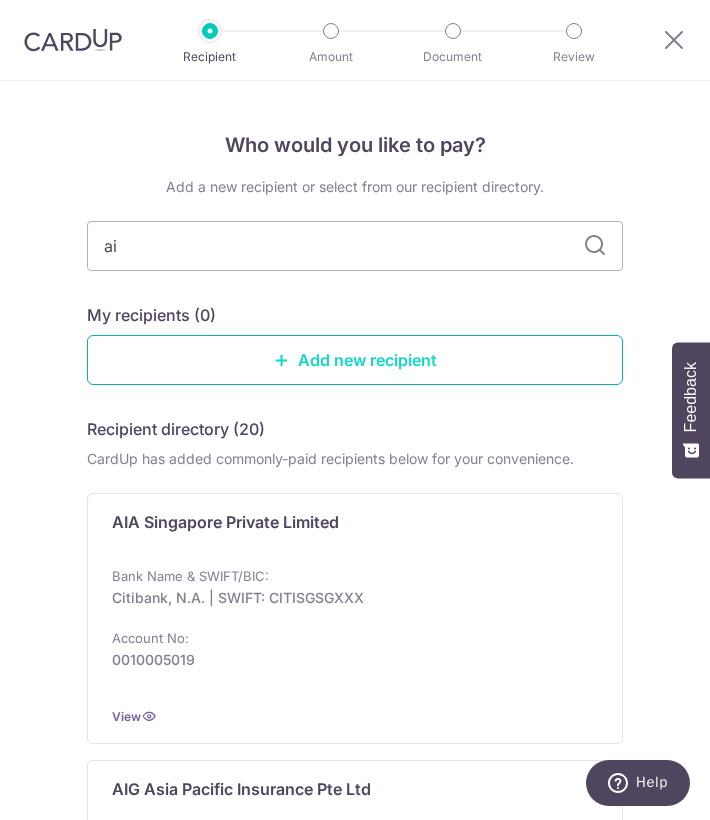 type on "ais" 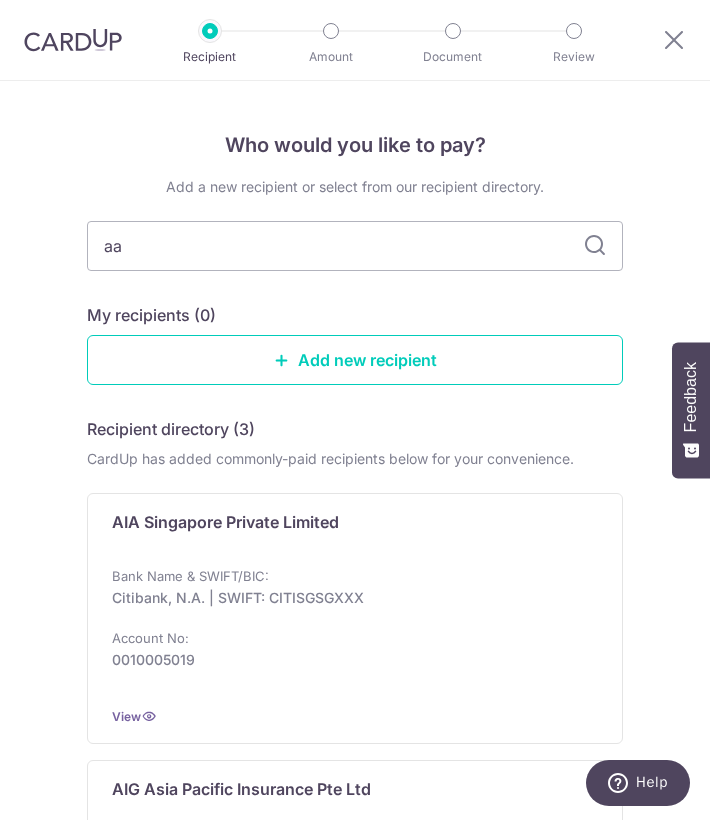 type on "[FIRST]" 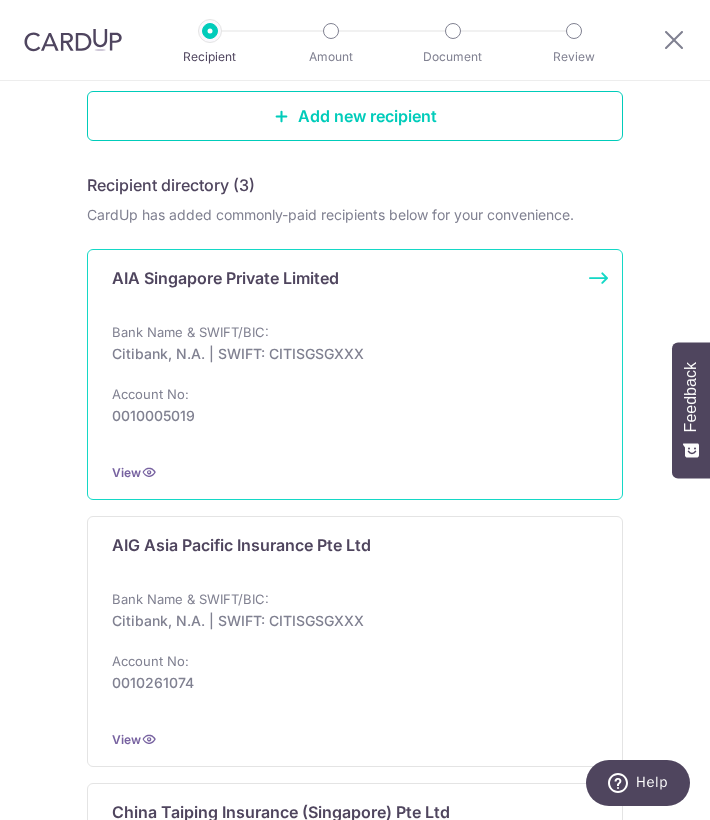 scroll, scrollTop: 0, scrollLeft: 0, axis: both 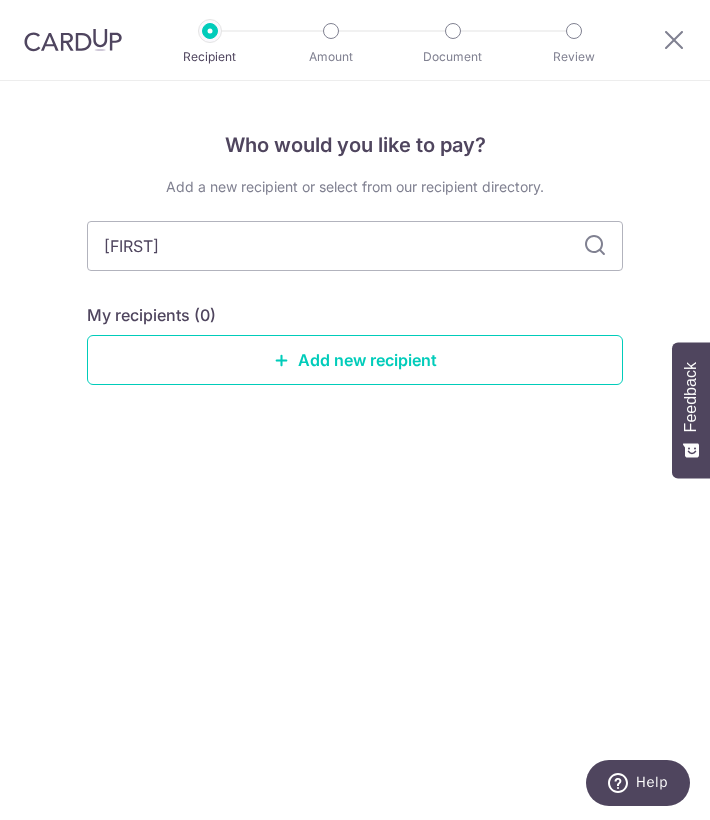 drag, startPoint x: 252, startPoint y: 247, endPoint x: -141, endPoint y: 240, distance: 393.06235 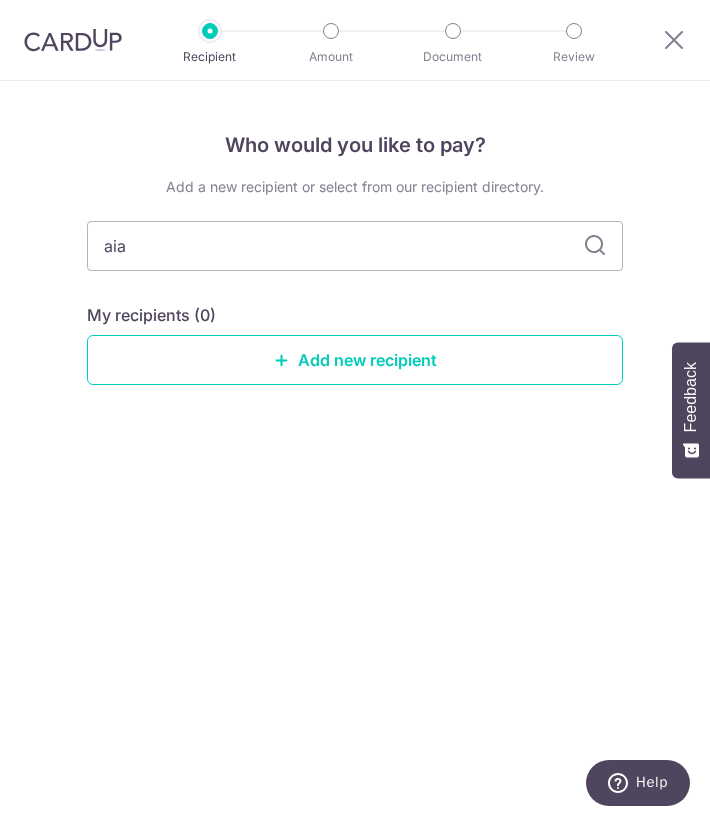 type on "aia" 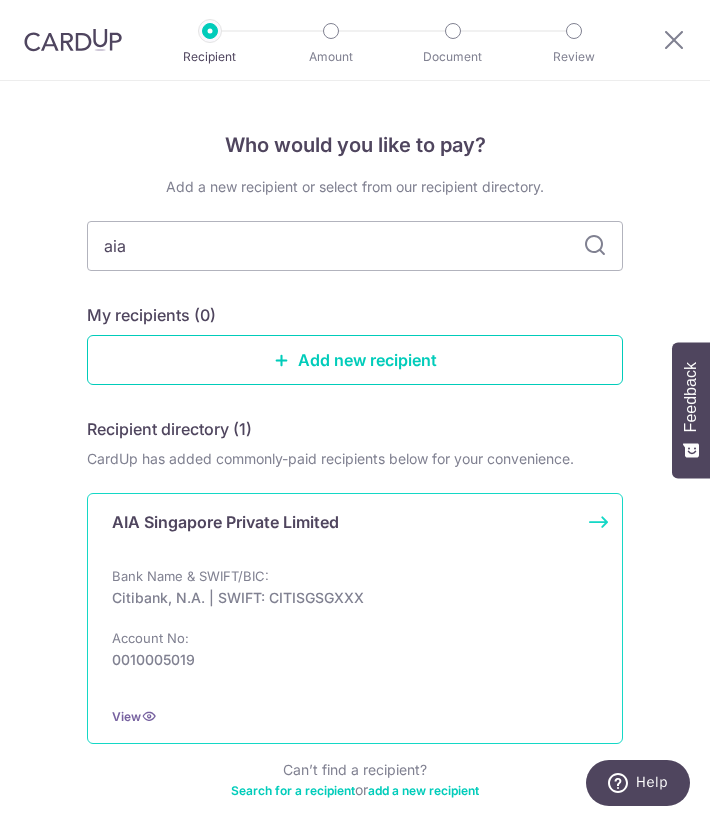 click on "Bank Name & SWIFT/BIC:
Citibank, N.A. | SWIFT: CITISGSGXXX
Account No:
0010005019" at bounding box center [355, 628] 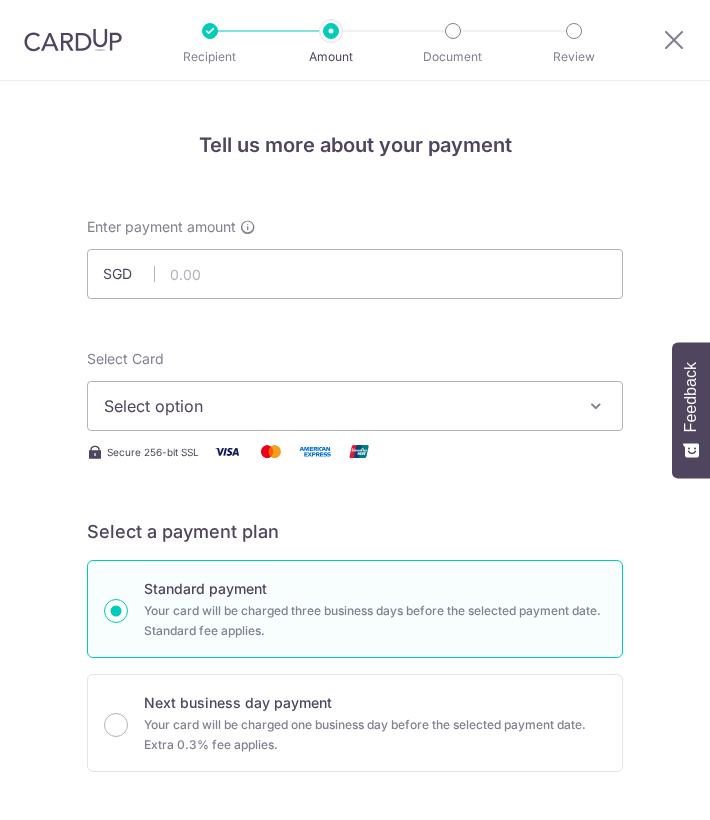 scroll, scrollTop: 0, scrollLeft: 0, axis: both 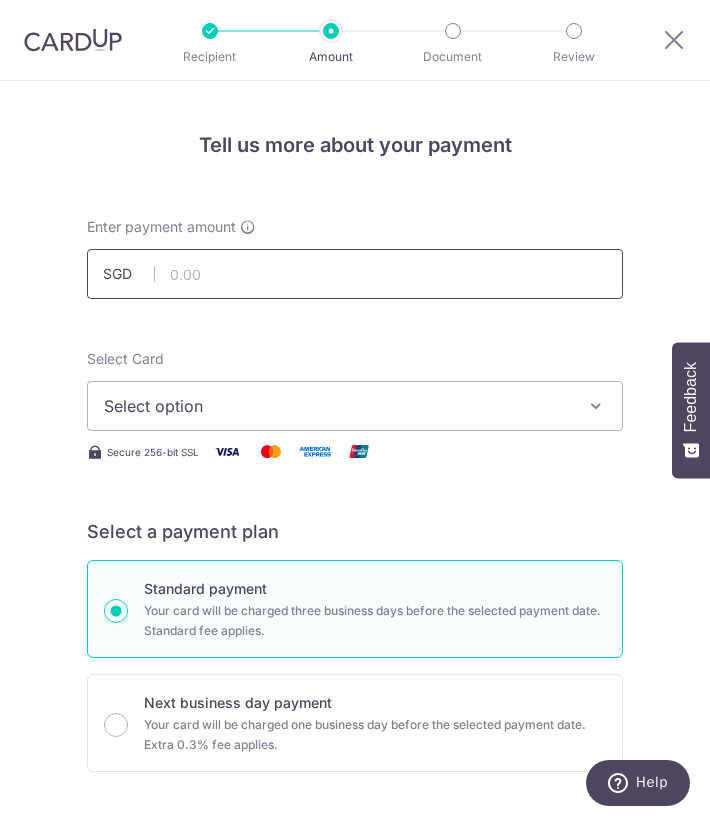 click at bounding box center (355, 274) 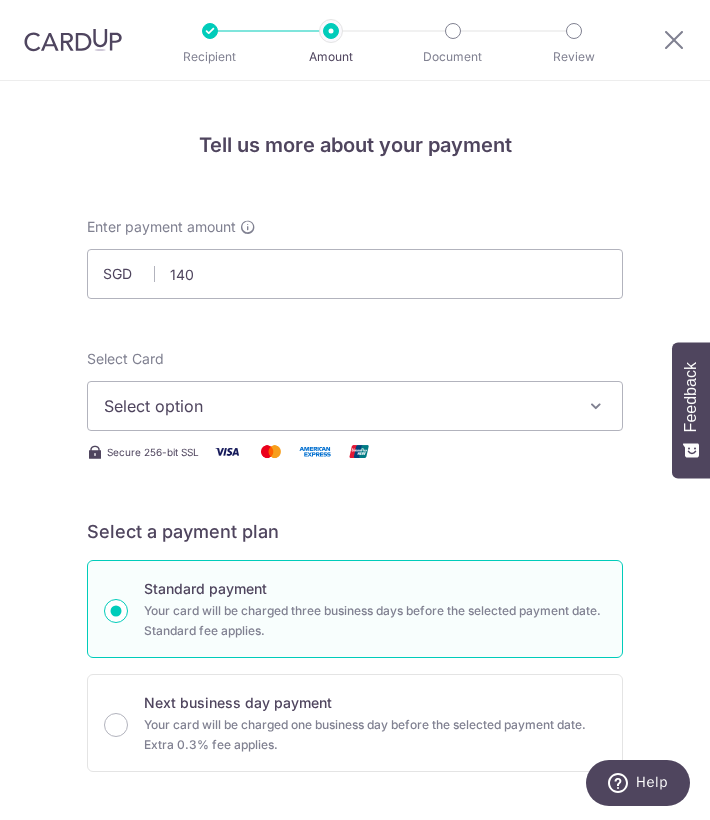 type on "140.00" 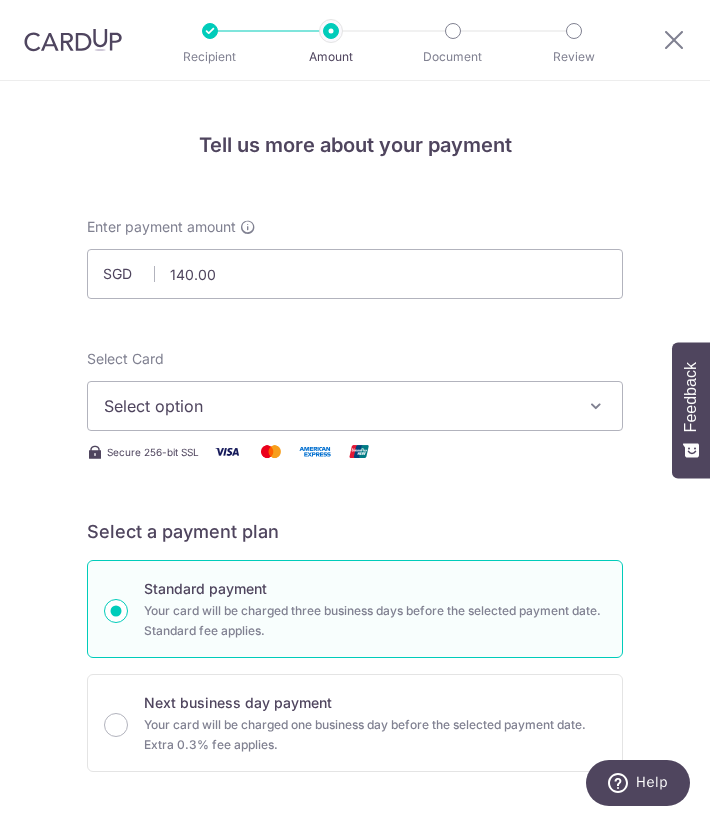 click on "Select option" at bounding box center (341, 406) 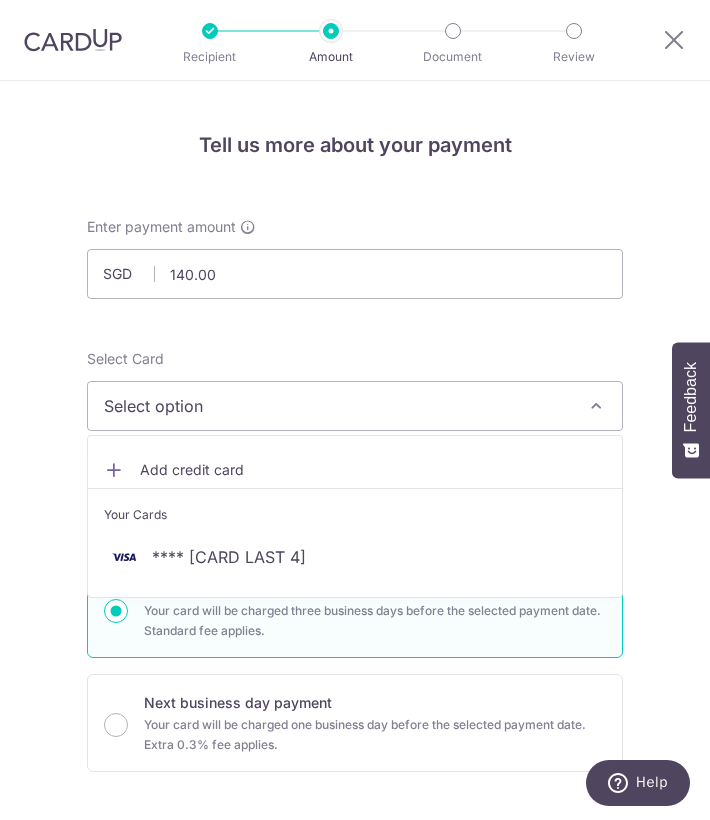 click on "Your Cards" at bounding box center [355, 510] 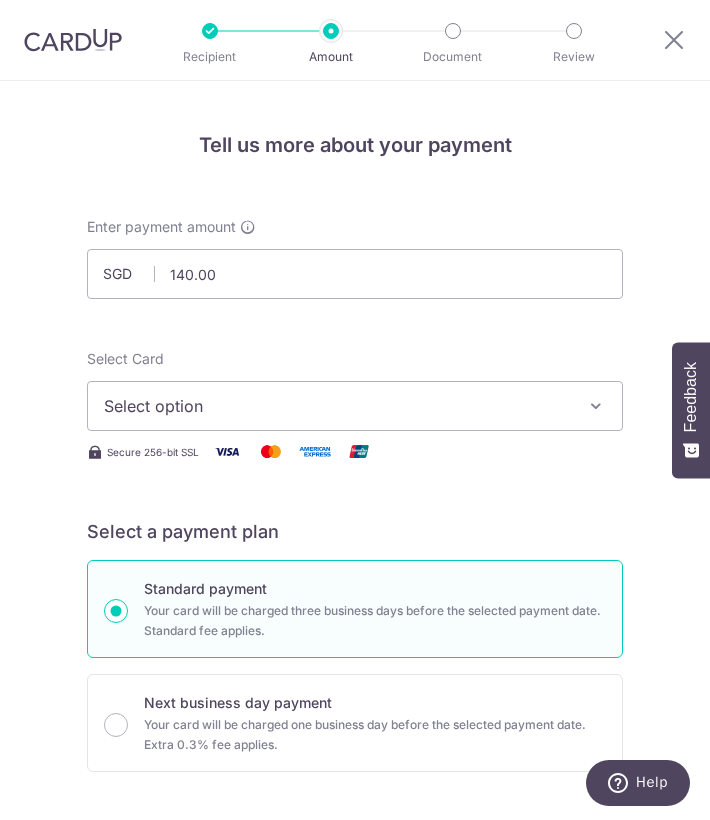 click on "Select option" at bounding box center [341, 406] 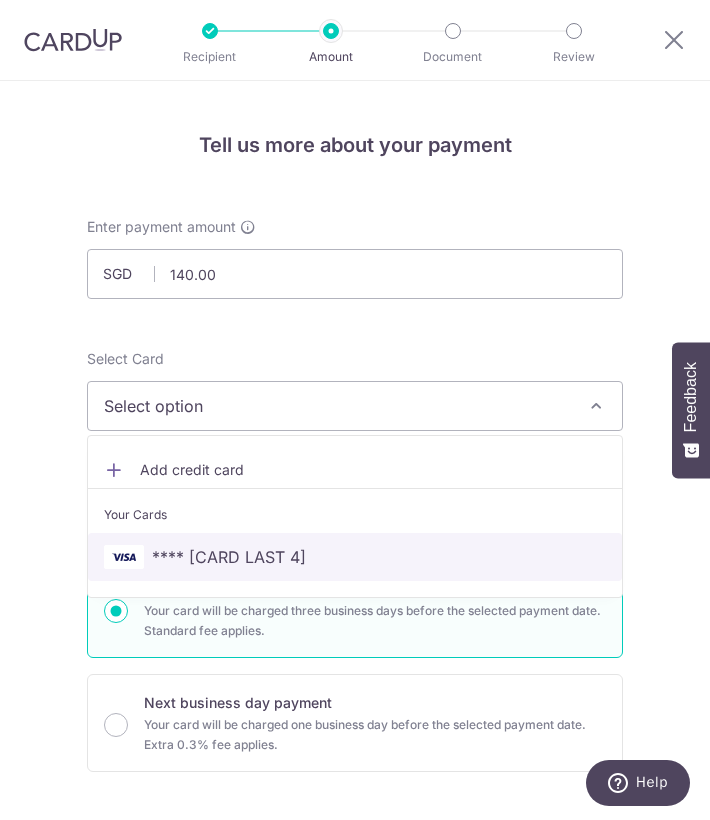 click on "**** 9227" at bounding box center (355, 557) 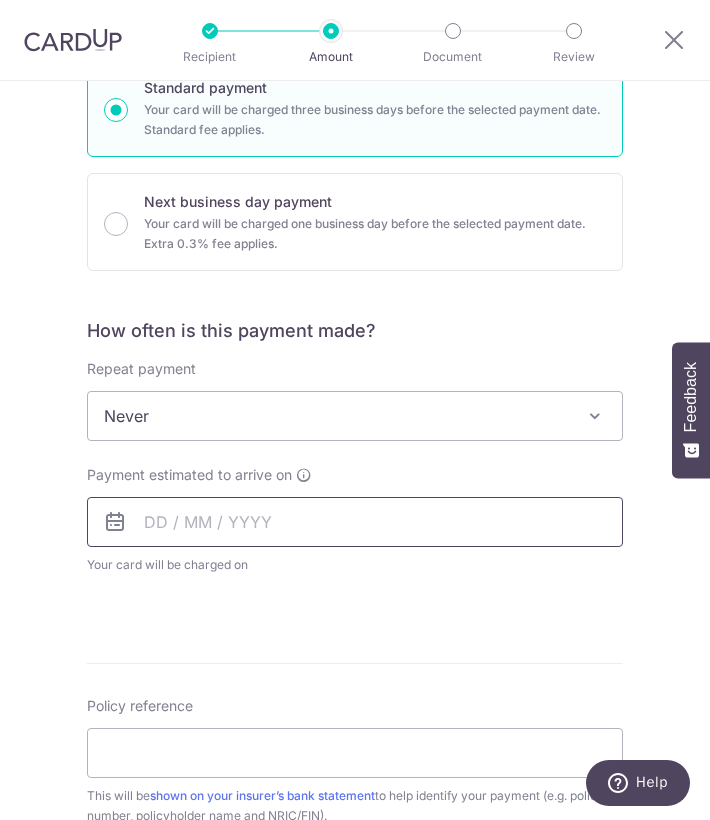 scroll, scrollTop: 529, scrollLeft: 0, axis: vertical 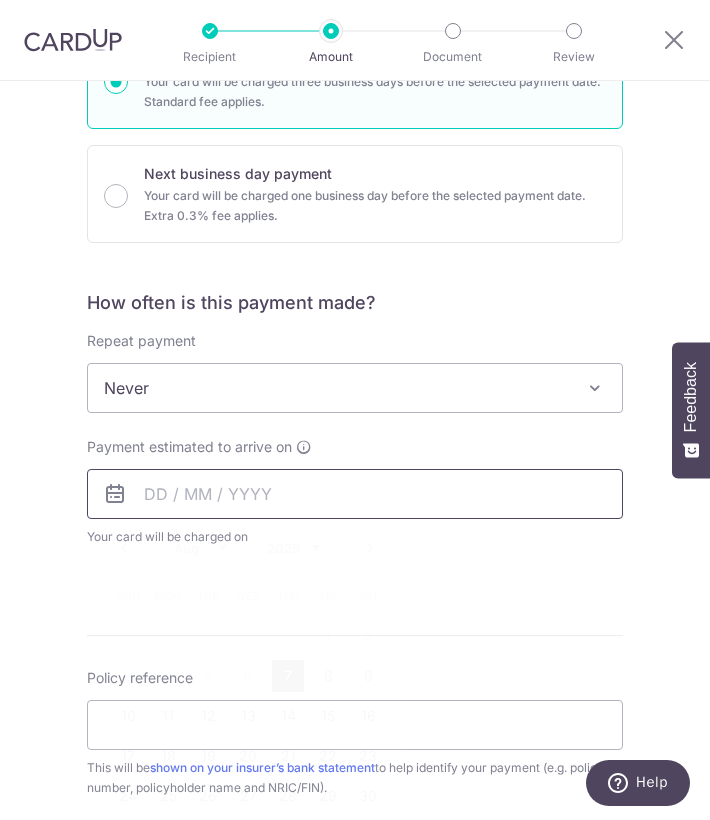 click at bounding box center [355, 494] 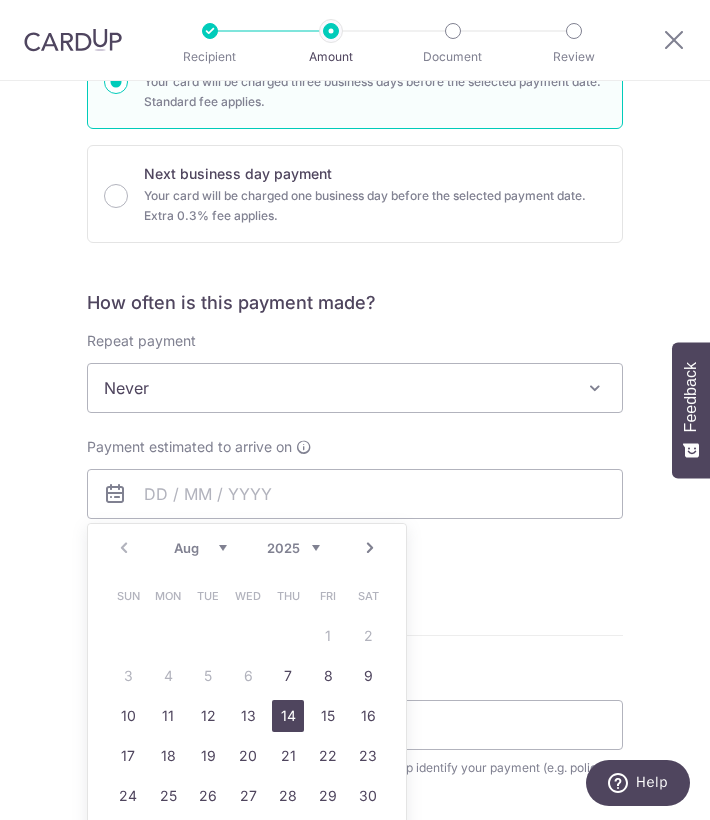 click on "14" at bounding box center [288, 716] 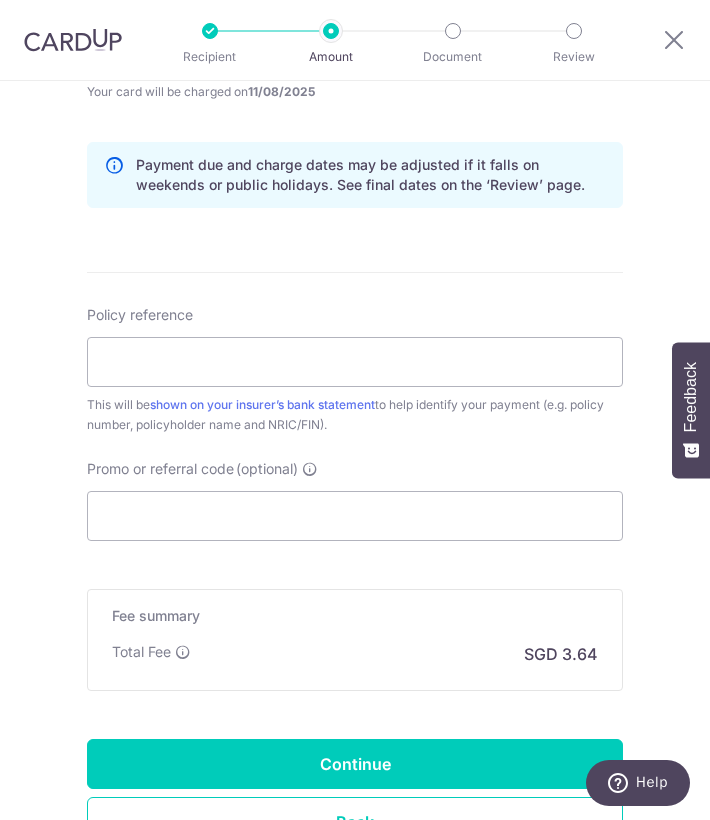 scroll, scrollTop: 1057, scrollLeft: 0, axis: vertical 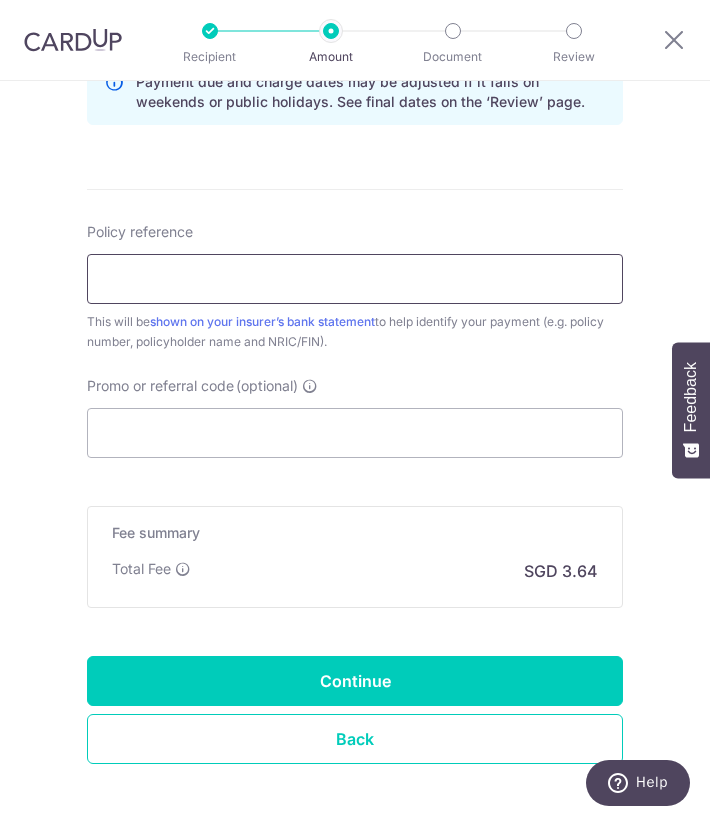 click on "Policy reference" at bounding box center [355, 279] 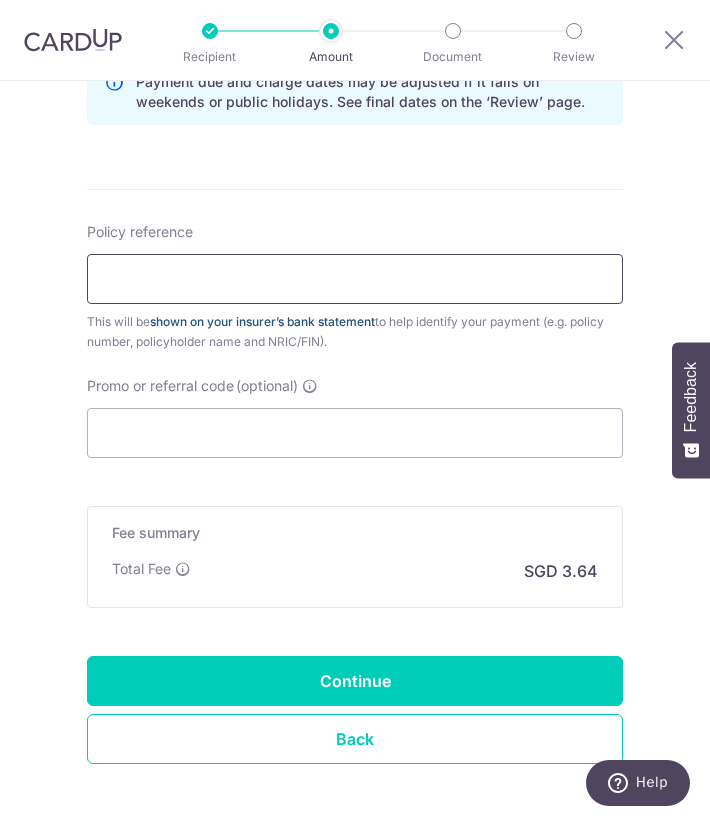 paste on "H240890478" 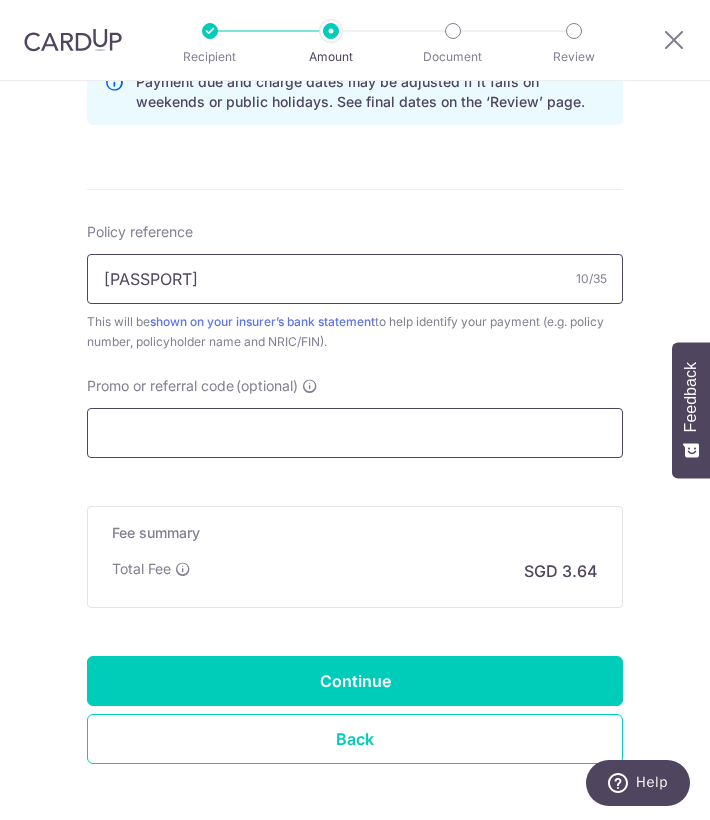 type on "H240890478" 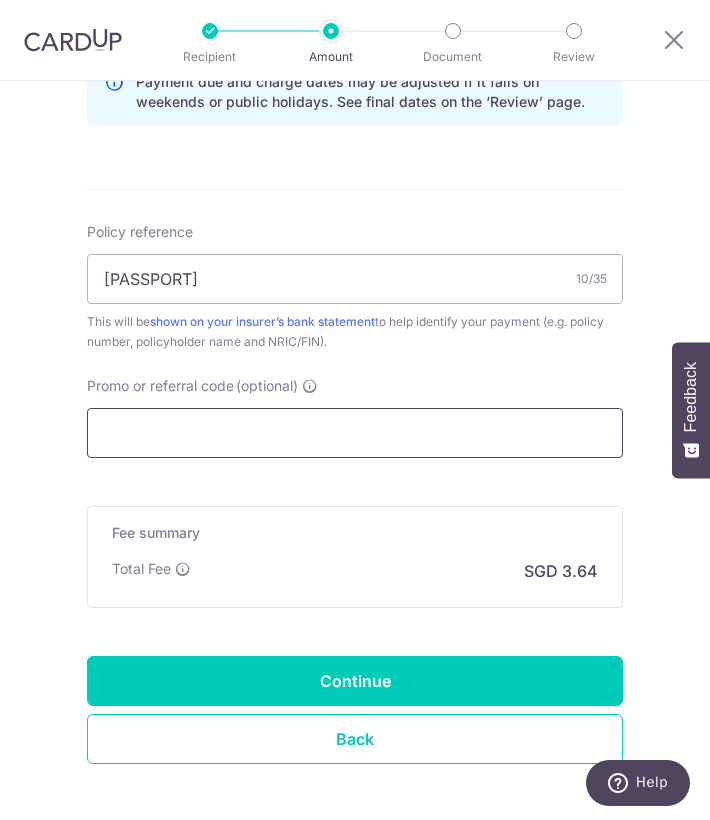 click on "Promo or referral code
(optional)" at bounding box center [355, 433] 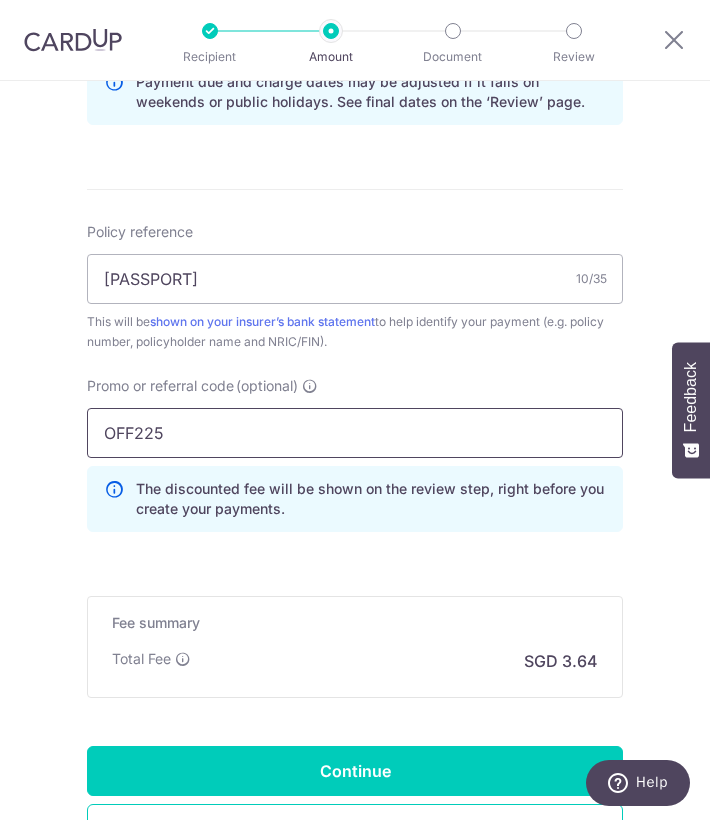 type on "OFF225" 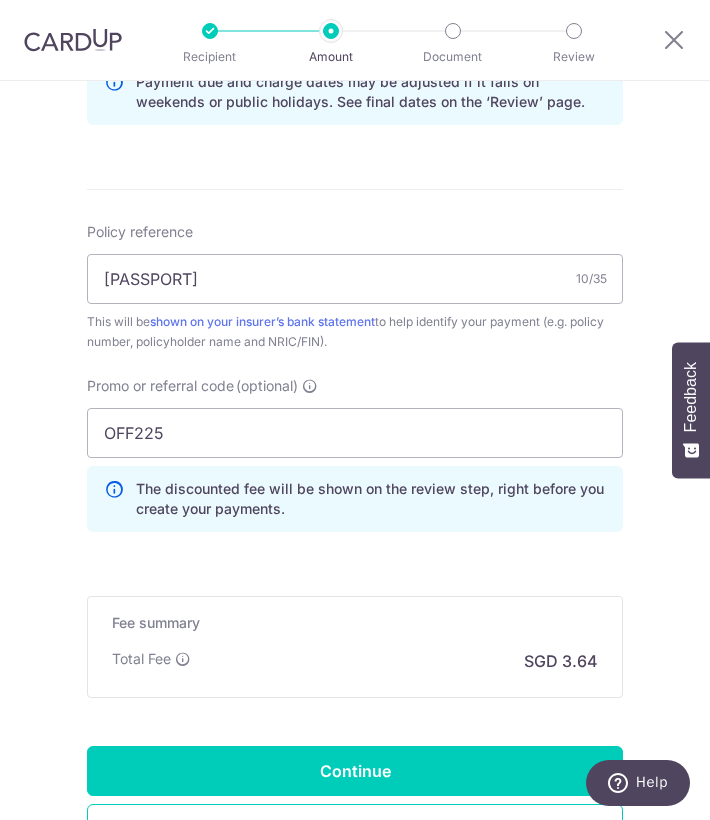 click on "Enter payment amount
SGD
140.00
140.00
Select Card
**** 9227
Add credit card
Your Cards
**** 9227
Secure 256-bit SSL
Text
New card details
Card
Secure 256-bit SSL" at bounding box center (355, 31) 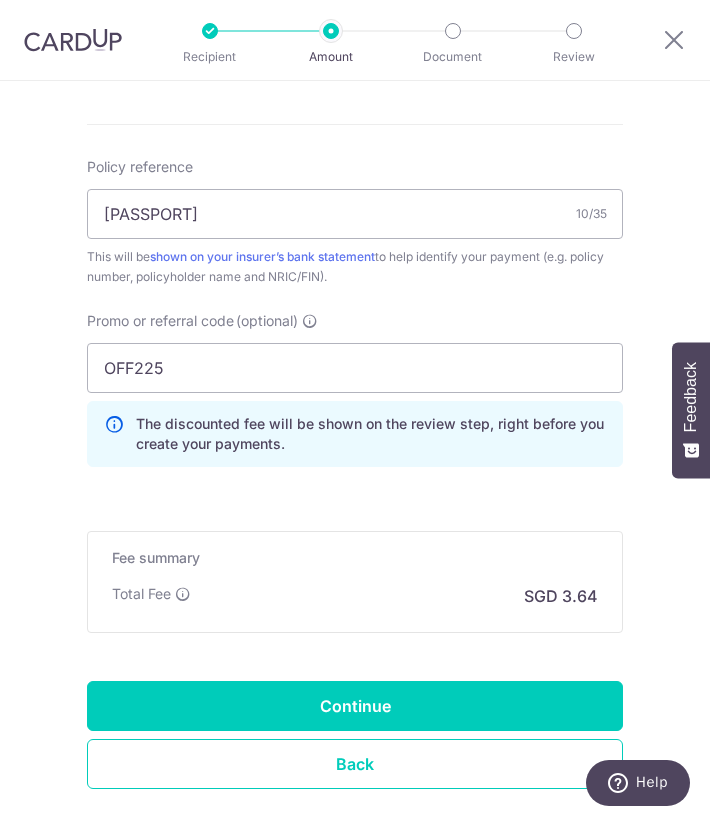 scroll, scrollTop: 1233, scrollLeft: 0, axis: vertical 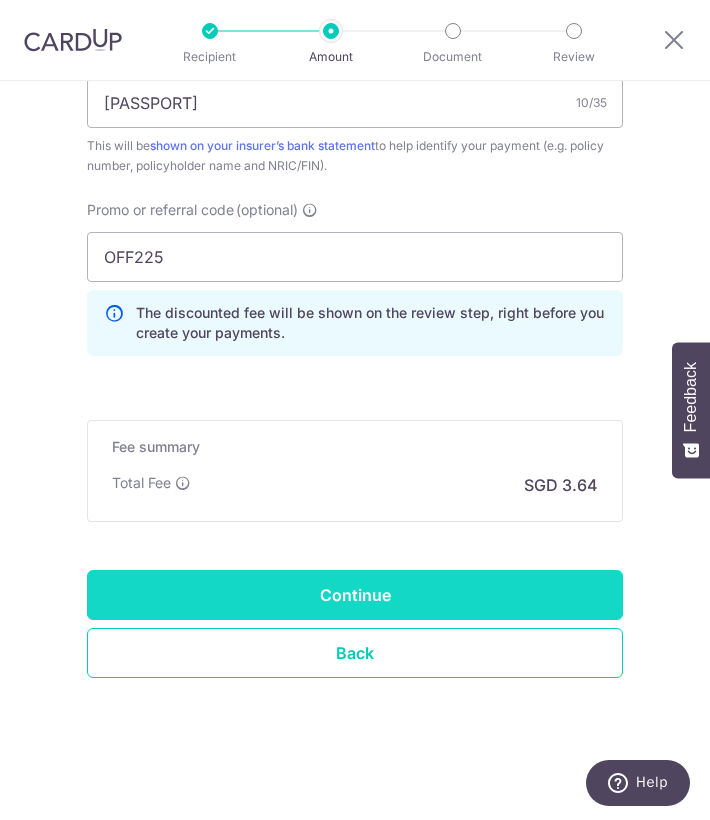 click on "Continue" at bounding box center (355, 595) 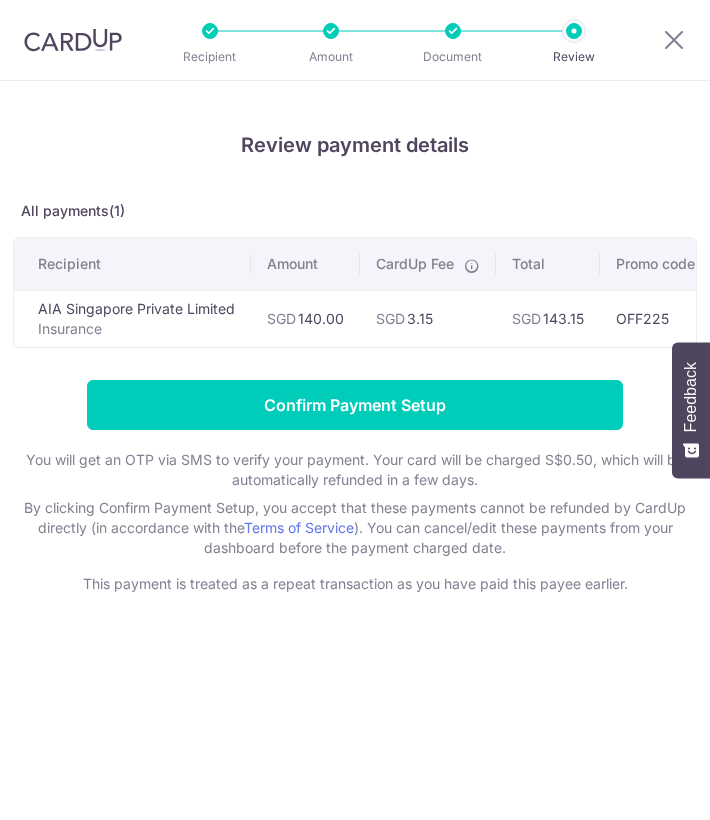 scroll, scrollTop: 0, scrollLeft: 0, axis: both 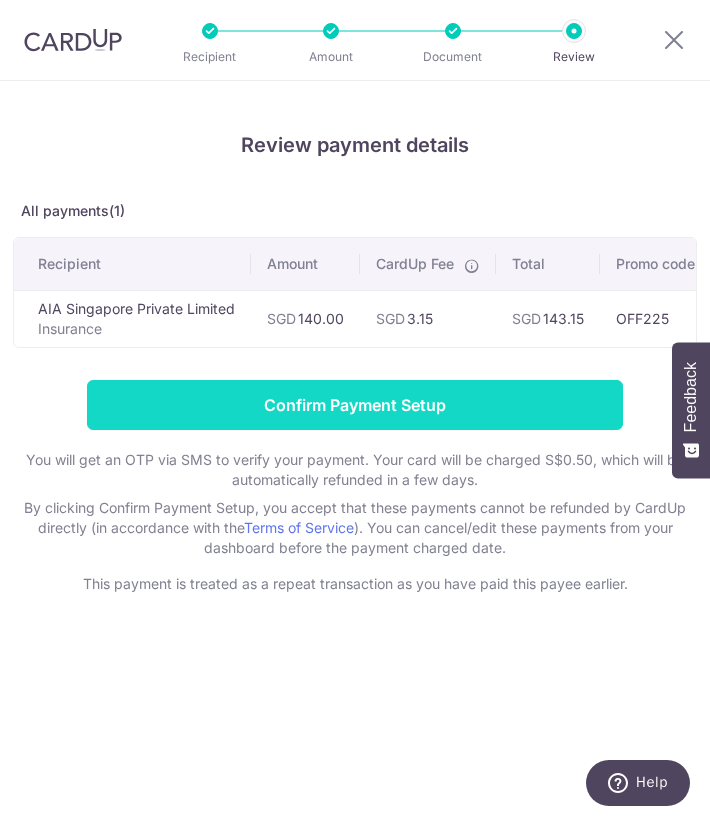 click on "Confirm Payment Setup" at bounding box center [355, 405] 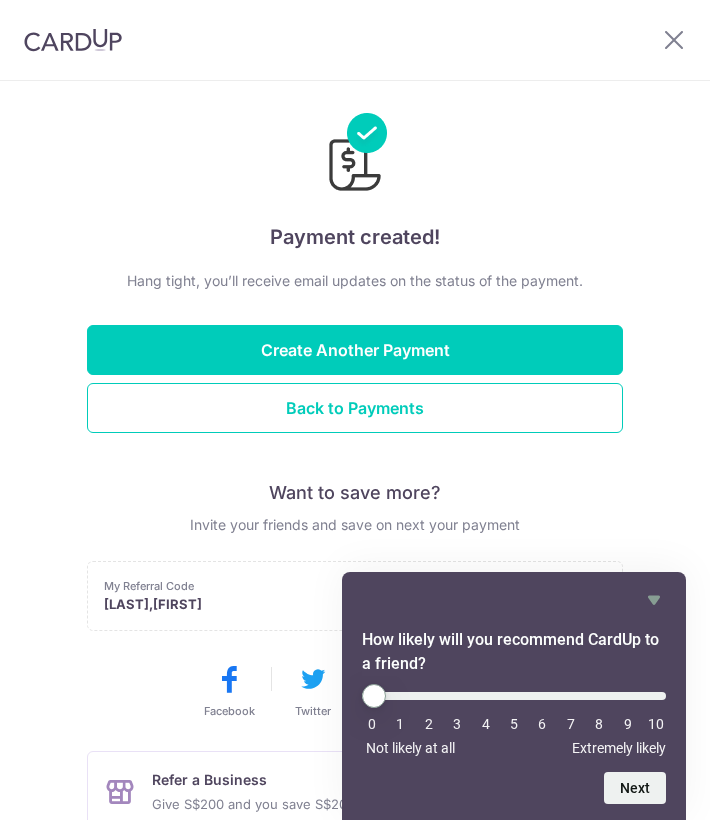 scroll, scrollTop: 0, scrollLeft: 0, axis: both 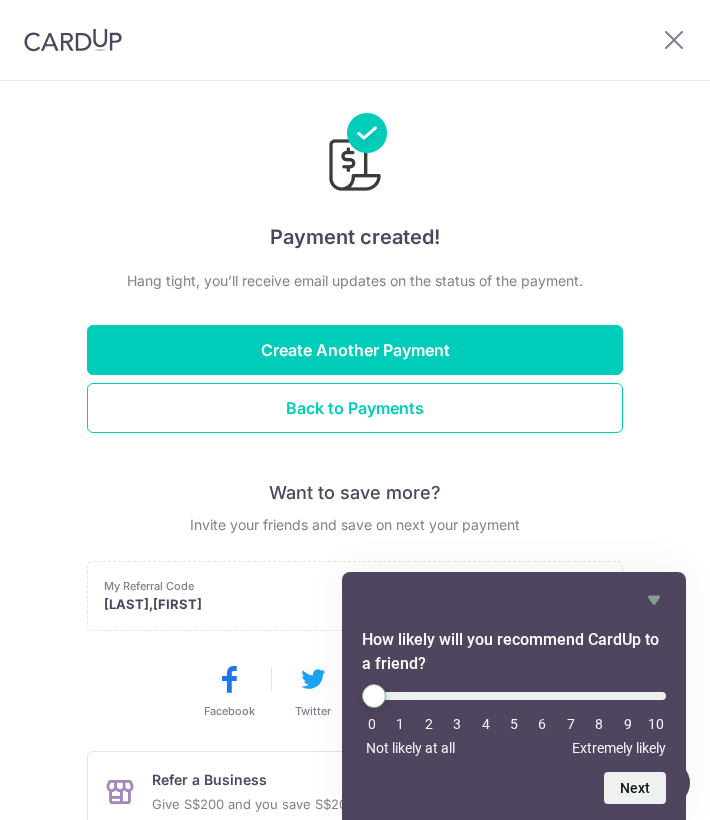 click on "Payment created!
Hang tight, you’ll receive email updates on the status of the payment.
Back to Payments
Create Another Payment
Want to save more?
Invite your friends and save on next your payment
My Referral Code
[LAST],[FIRST]
Copy Code
Copied
Facebook
Twitter
WhatsApp
Email" at bounding box center (355, 601) 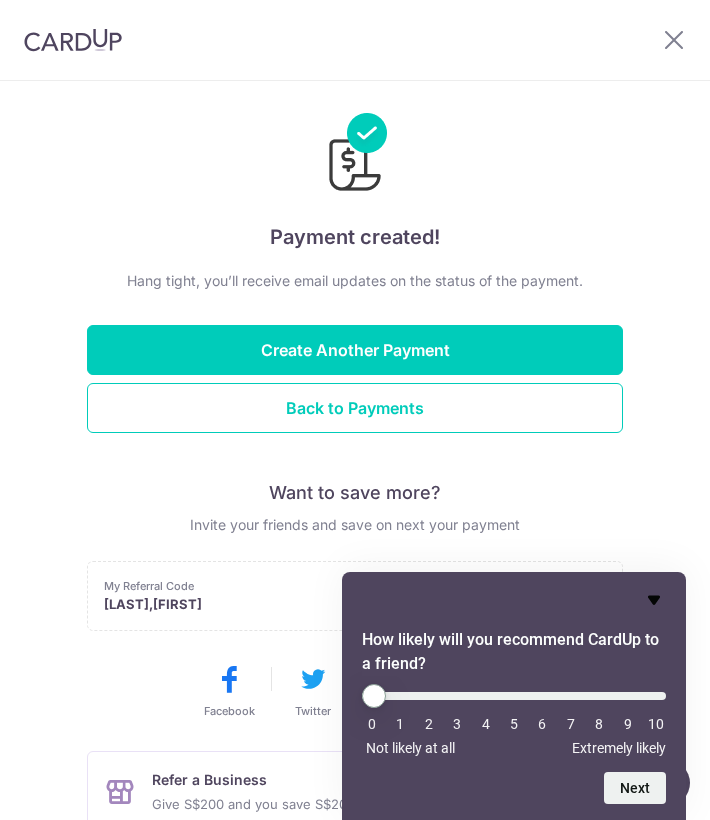 click 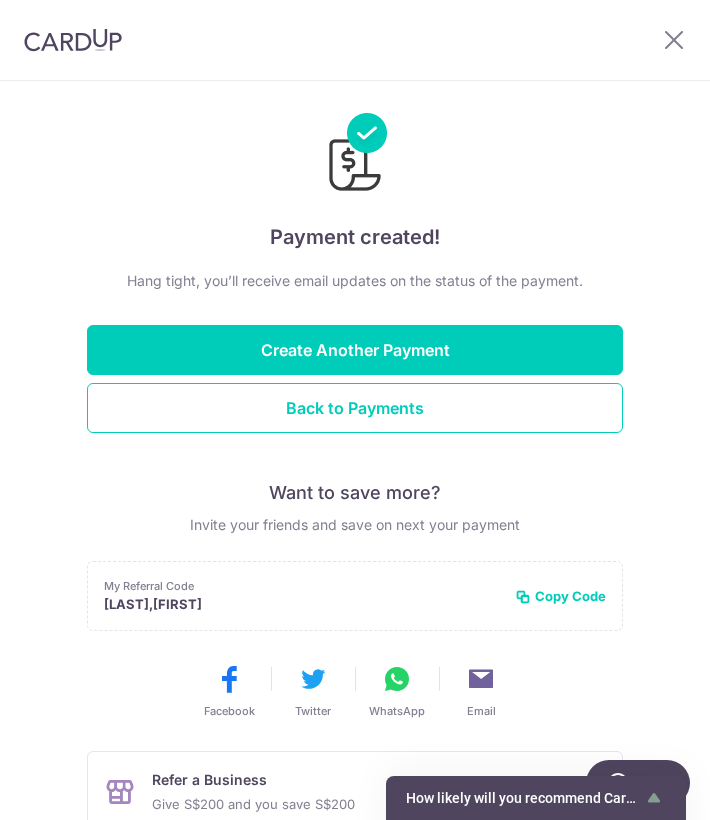 click on "Hang tight, you’ll receive email updates on the status of the payment.
Back to Payments
Create Another Payment
Want to save more?
Invite your friends and save on next your payment
My Referral Code
[LAST],[FIRST]
Copy Code
Copied
Facebook
Twitter
WhatsApp
Email" at bounding box center [355, 648] 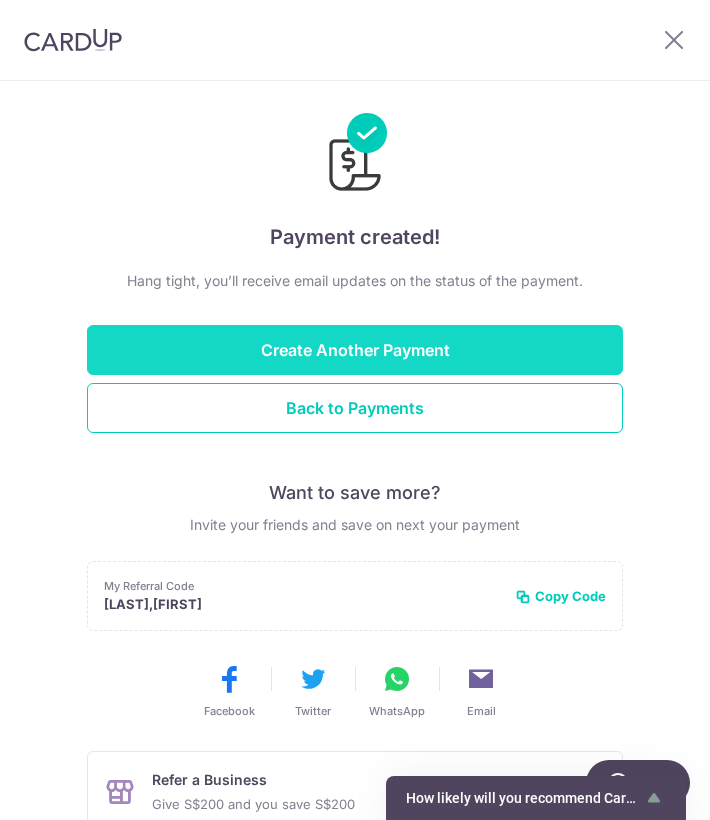 click on "Create Another Payment" at bounding box center [355, 350] 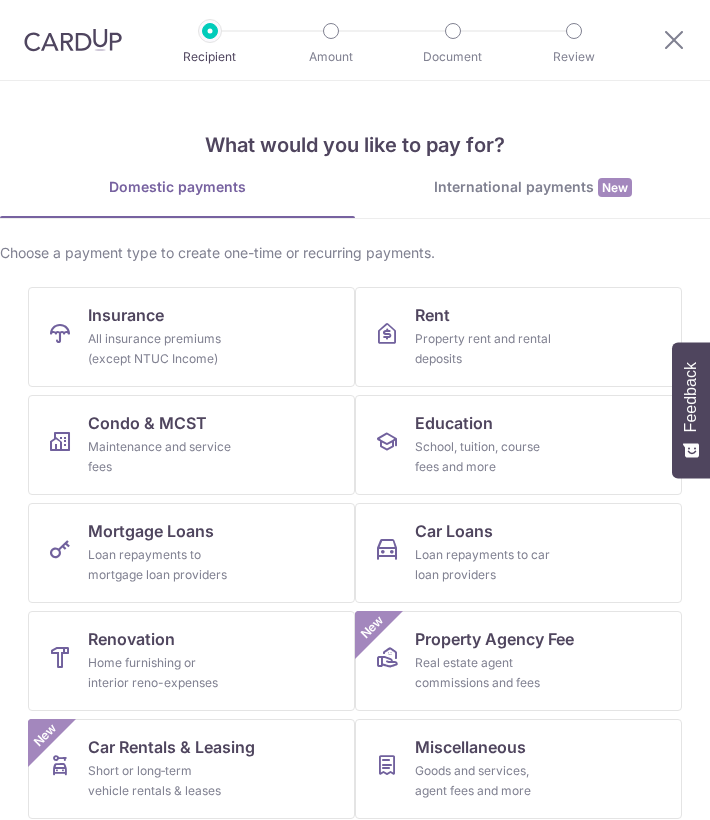 scroll, scrollTop: 0, scrollLeft: 0, axis: both 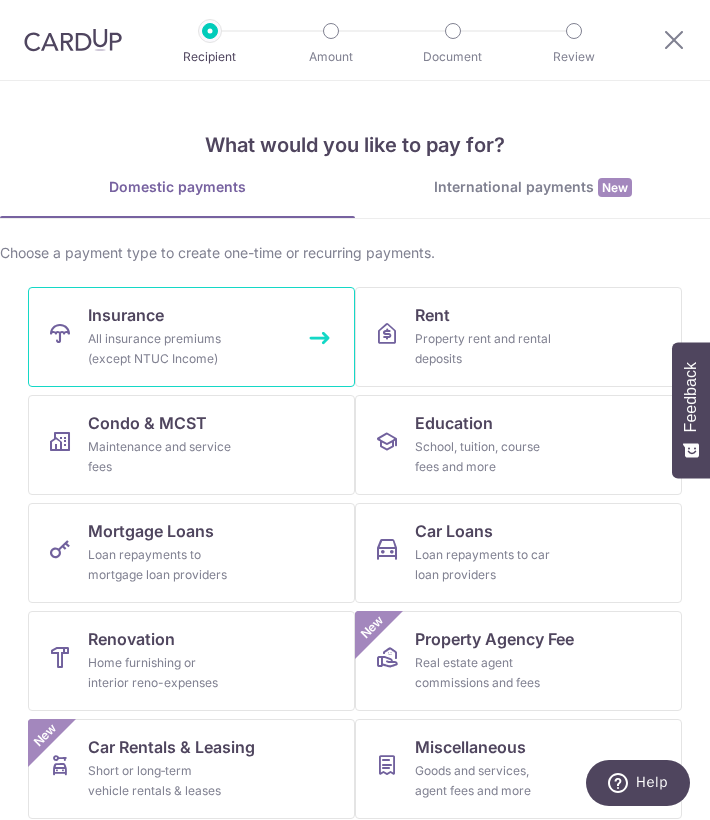click on "All insurance premiums (except NTUC Income)" at bounding box center [160, 349] 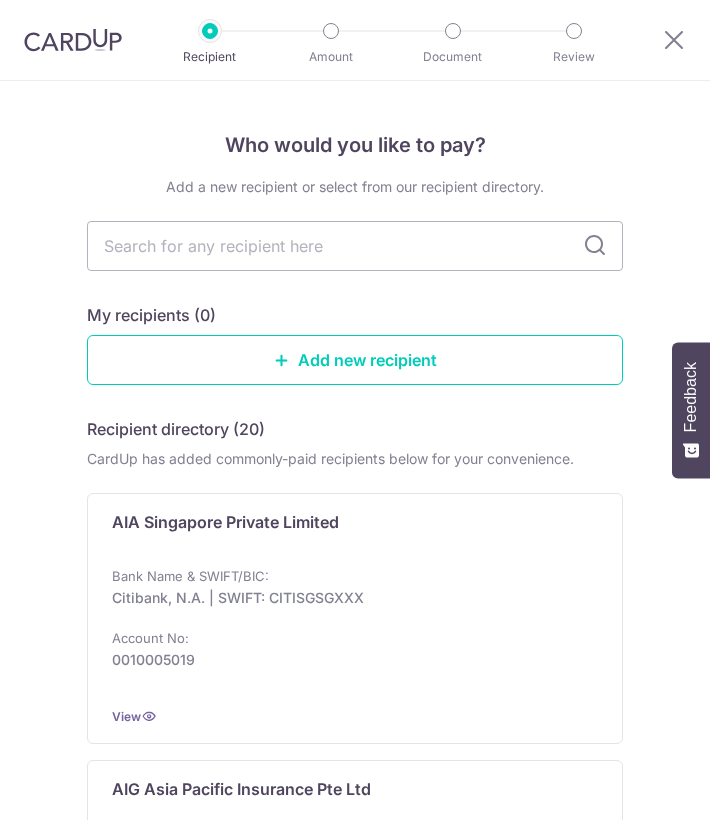 scroll, scrollTop: 0, scrollLeft: 0, axis: both 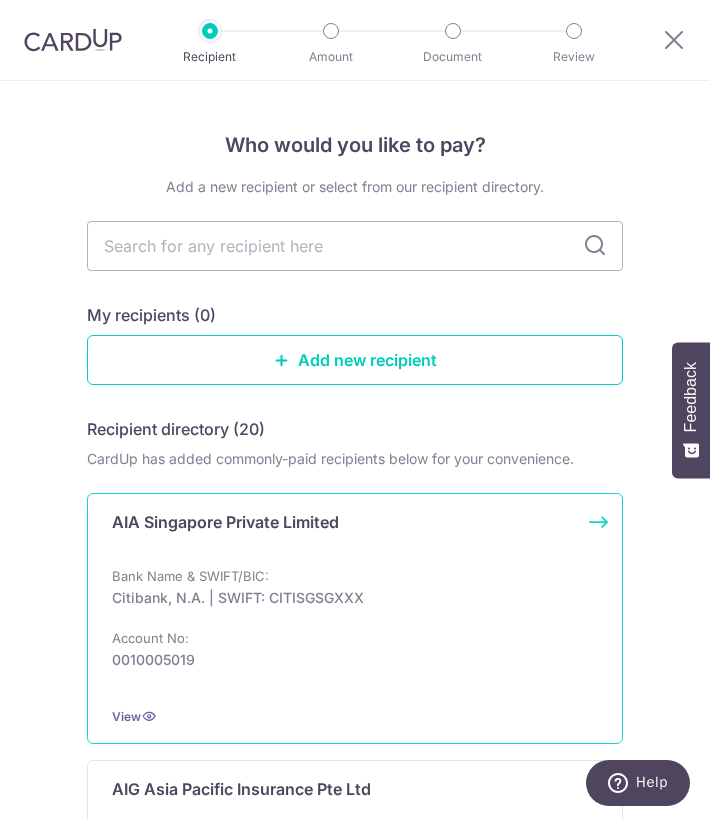 click on "Bank Name & SWIFT/BIC:
[BANK NAME], [BANK NAME] | SWIFT: [SWIFT CODE]
Account No:
[ACCOUNT NUMBER]" at bounding box center [355, 628] 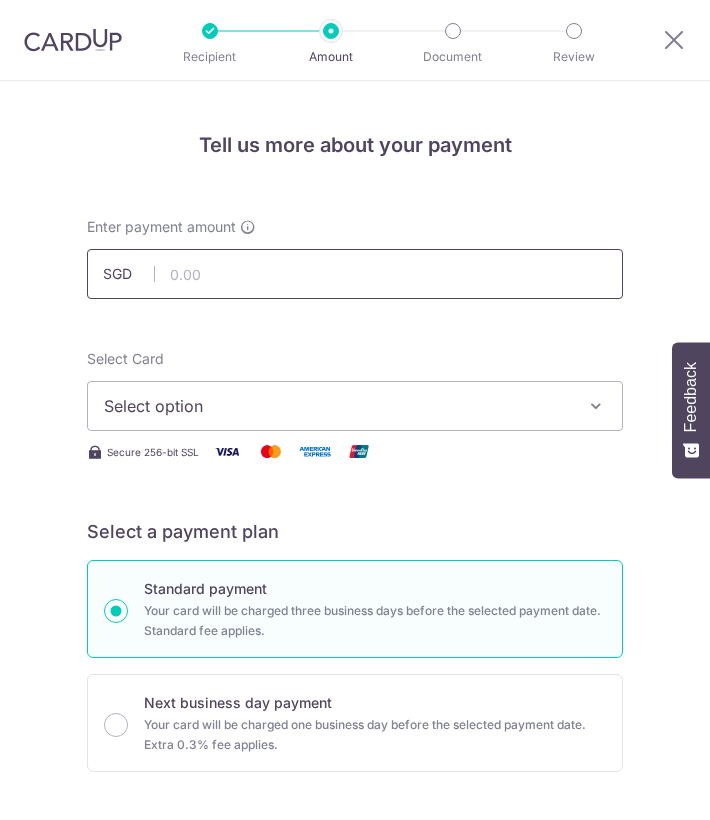 scroll, scrollTop: 0, scrollLeft: 0, axis: both 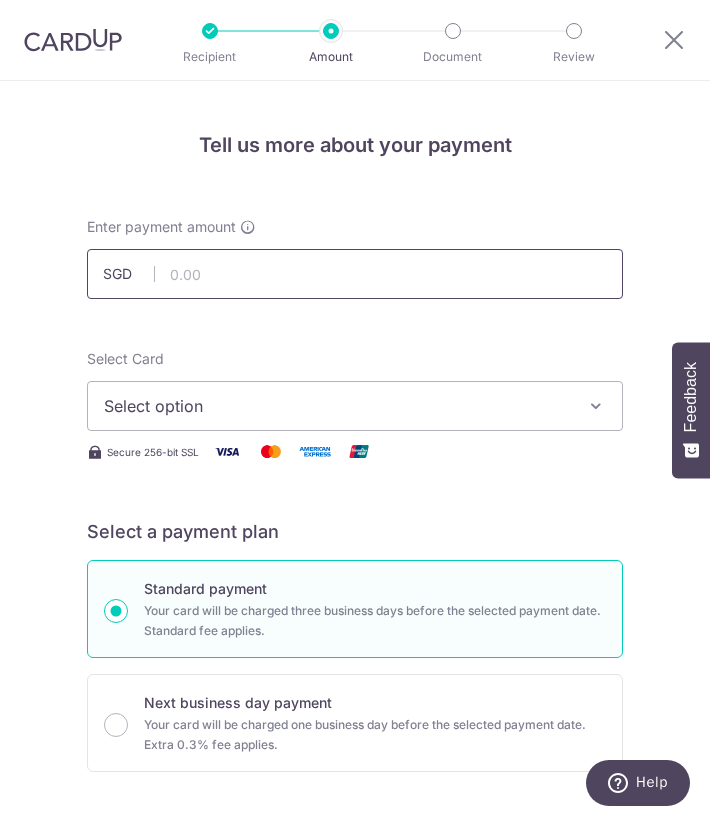 click at bounding box center (355, 274) 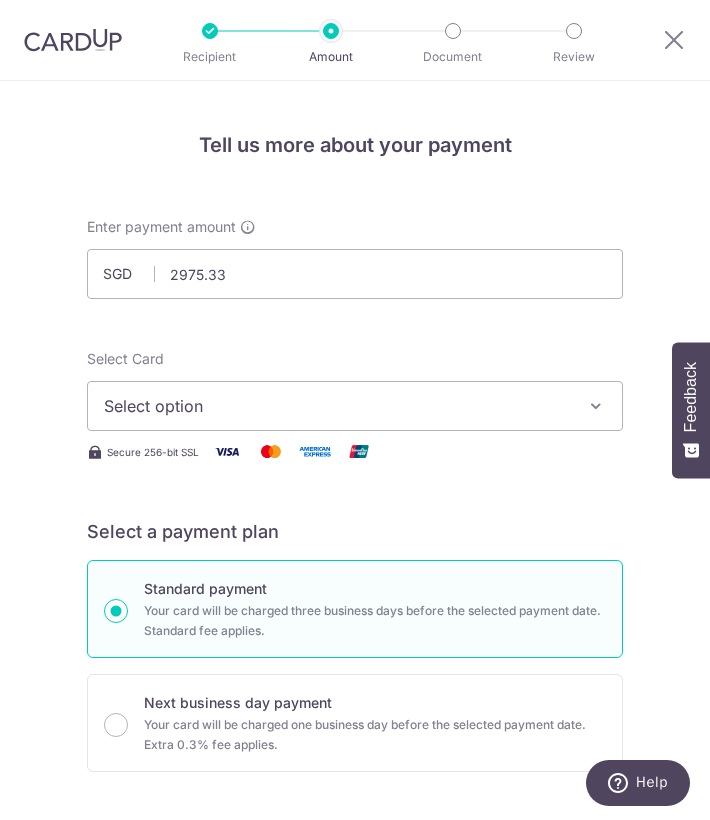 type on "2,975.33" 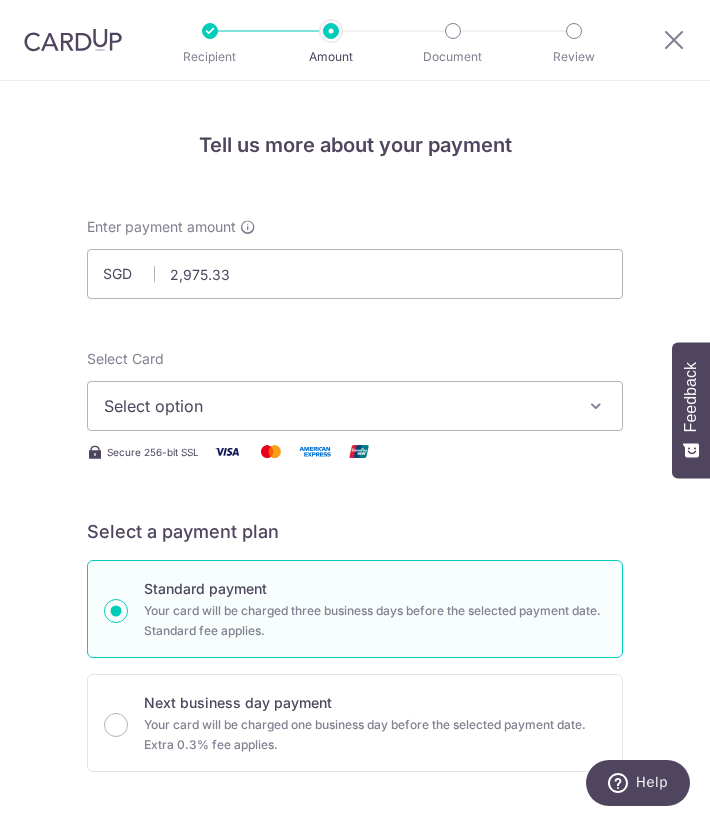 click on "Select option" at bounding box center [355, 406] 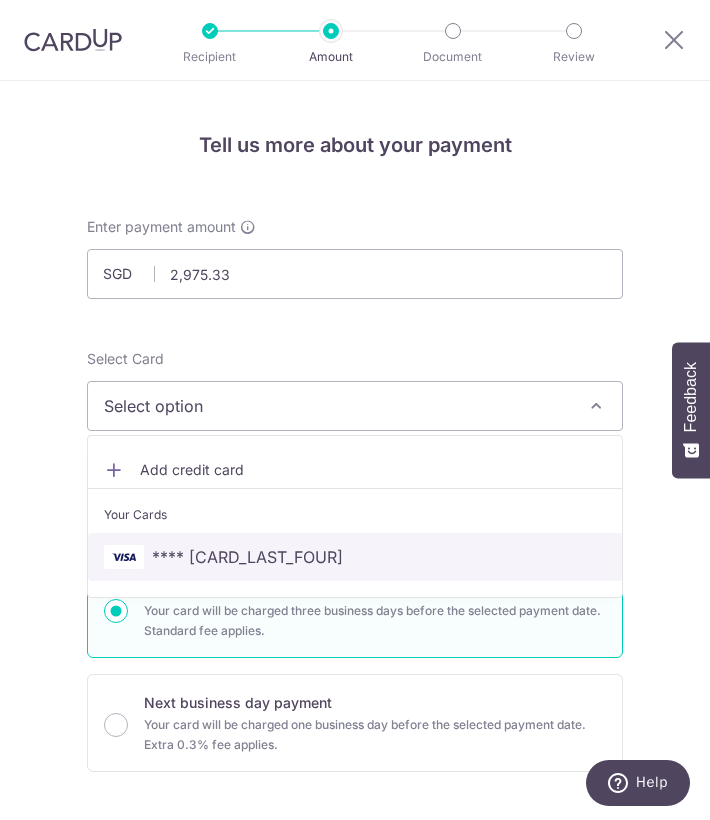 click on "**** 9227" at bounding box center (247, 557) 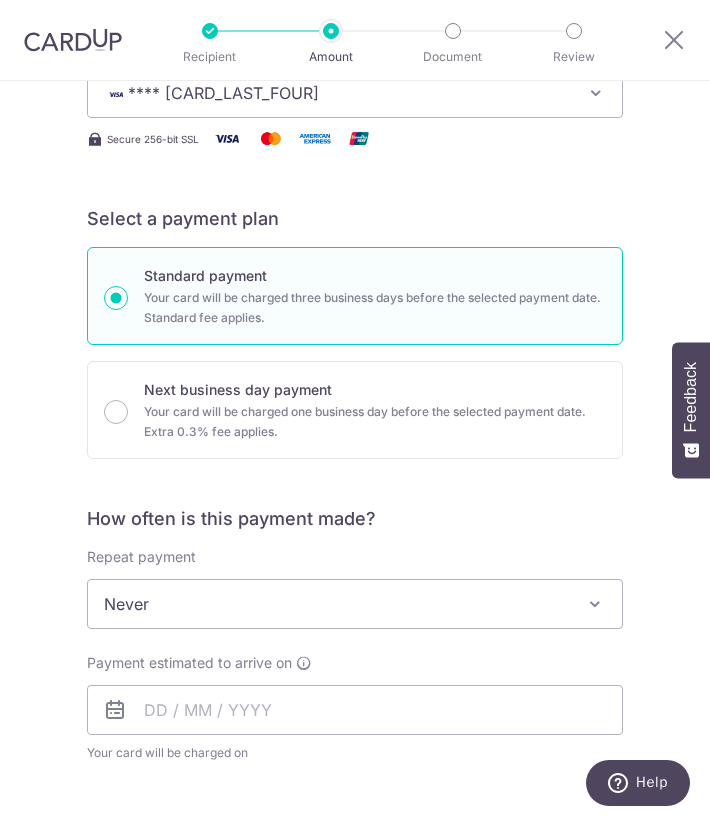 scroll, scrollTop: 452, scrollLeft: 0, axis: vertical 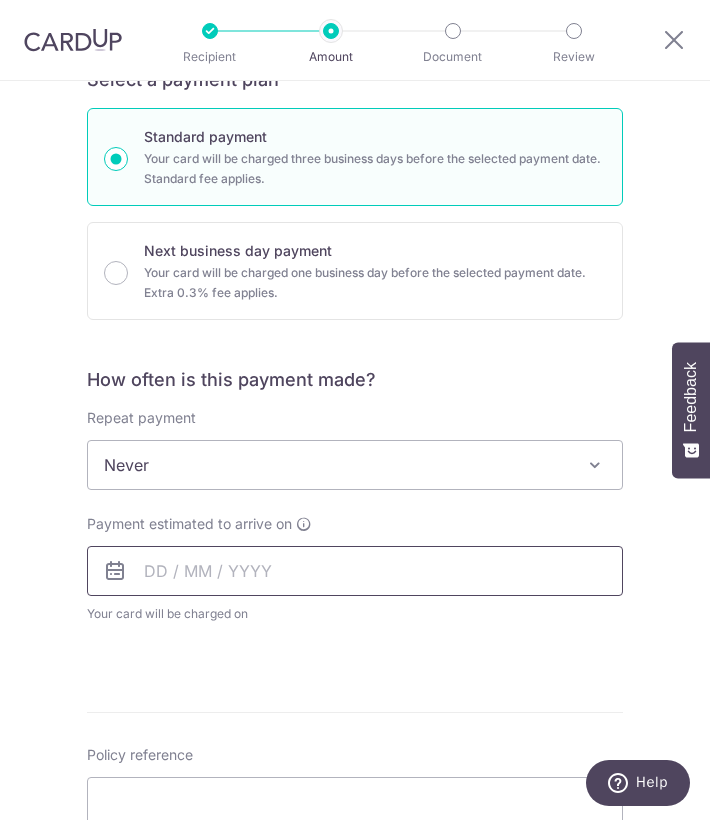 click at bounding box center (355, 571) 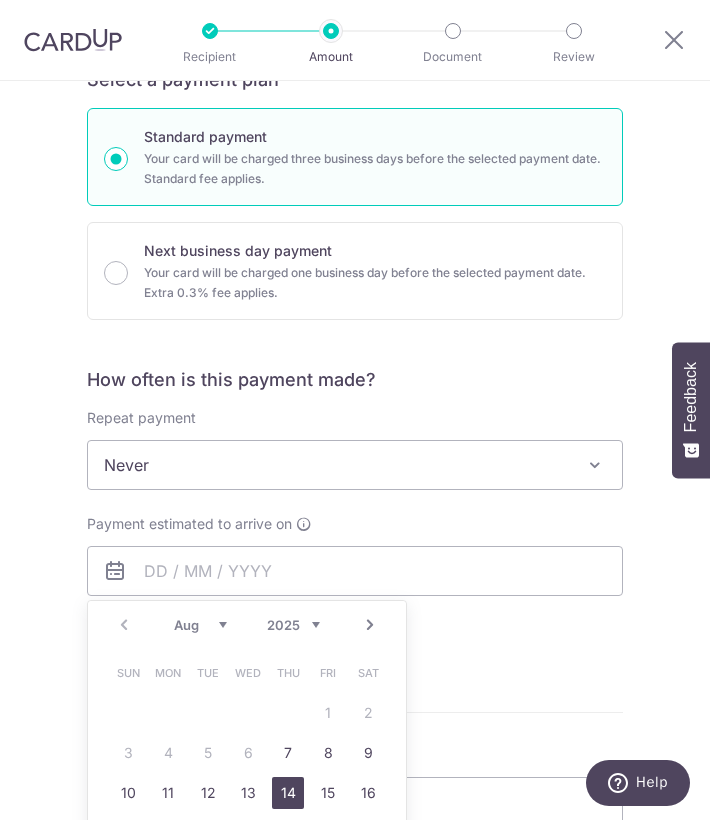 click on "14" at bounding box center (288, 793) 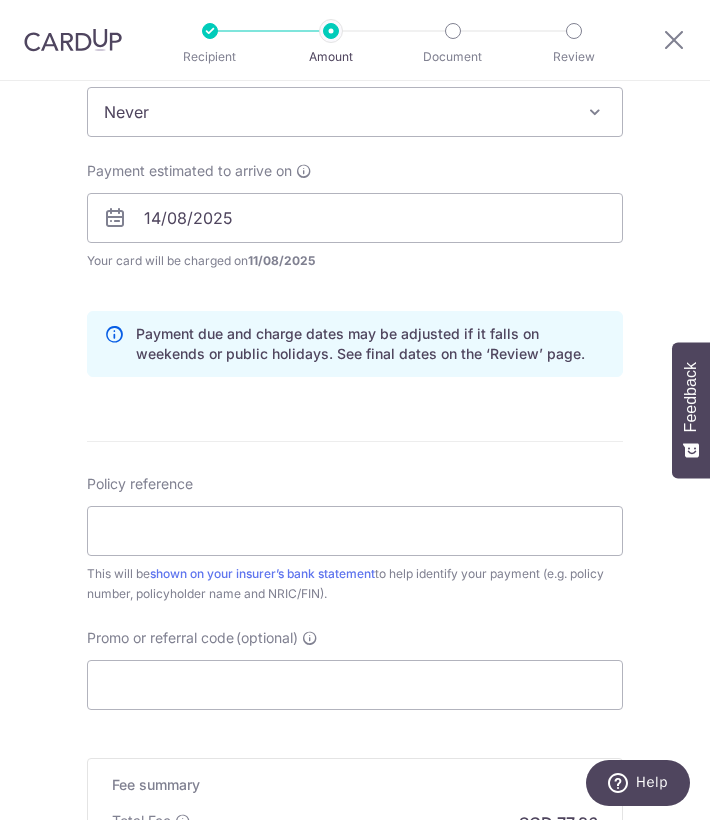 scroll, scrollTop: 861, scrollLeft: 0, axis: vertical 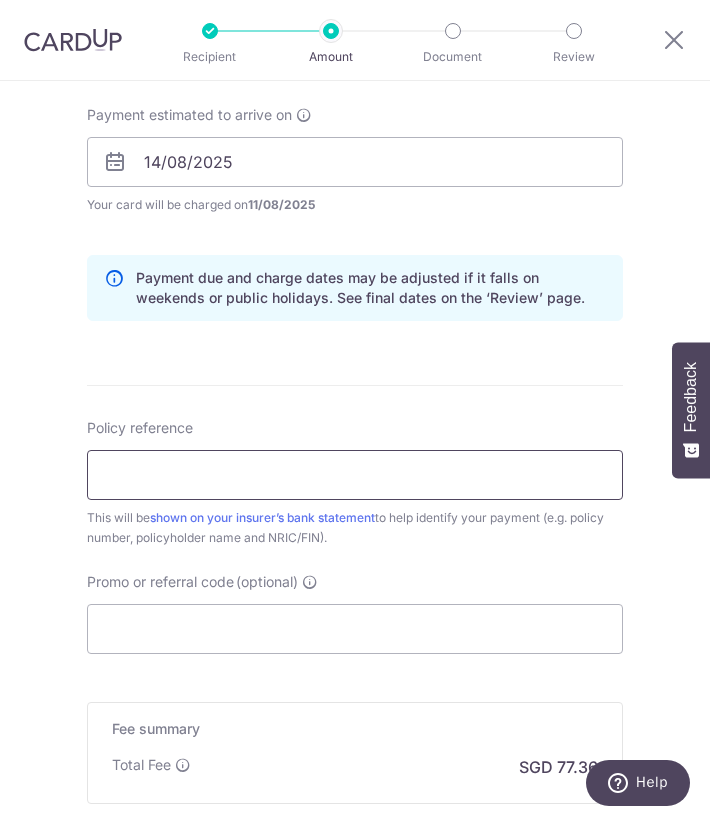 click on "Policy reference" at bounding box center [355, 475] 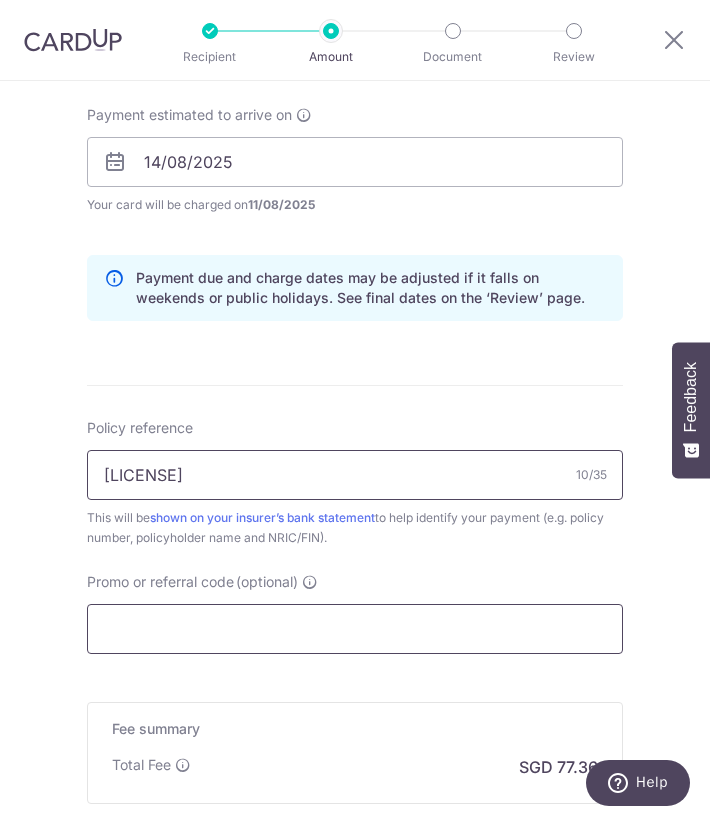 type on "L546684621" 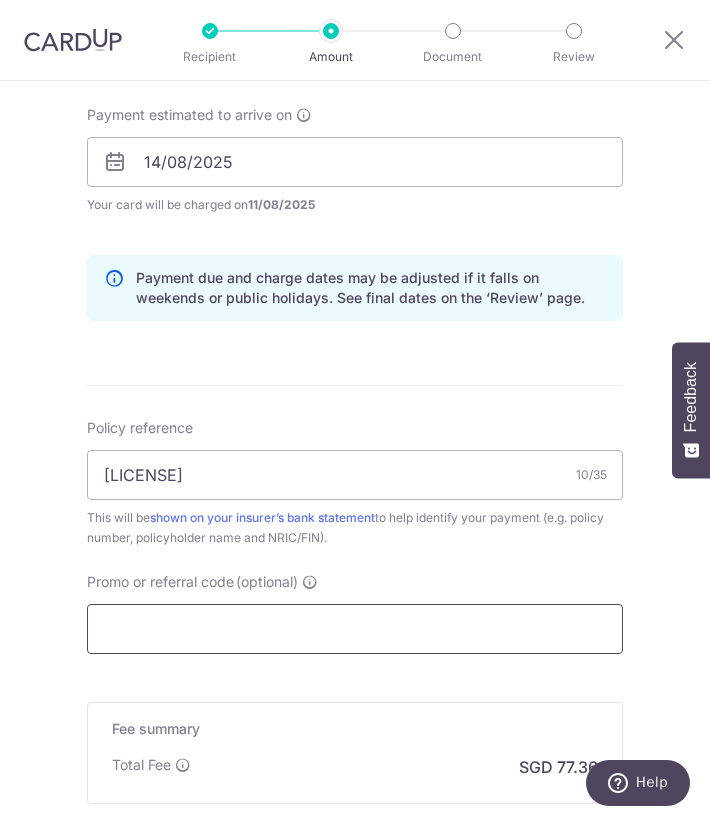 click on "Promo or referral code
(optional)" at bounding box center [355, 629] 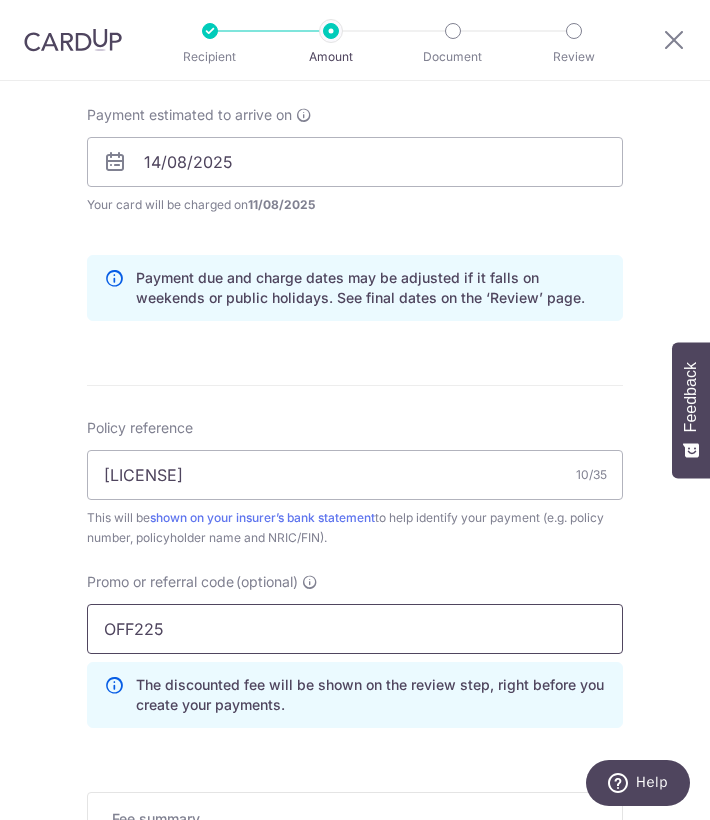 scroll, scrollTop: 1181, scrollLeft: 0, axis: vertical 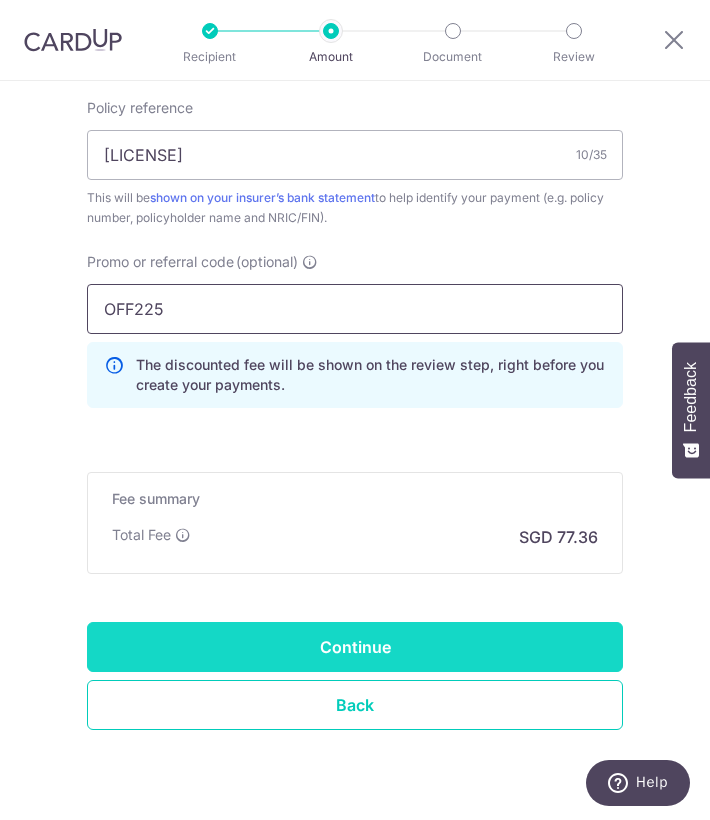 type on "OFF225" 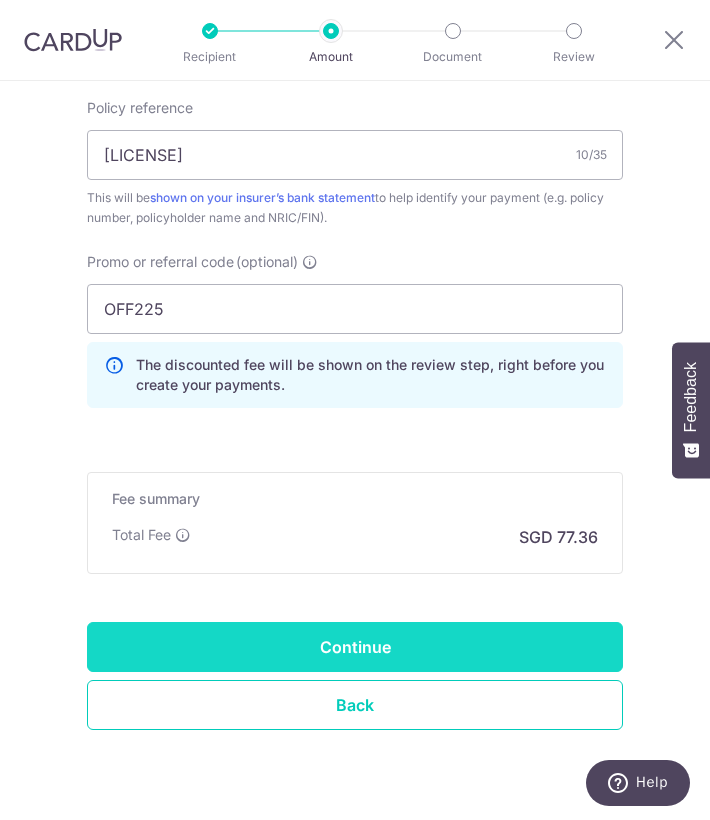 click on "Continue" at bounding box center [355, 647] 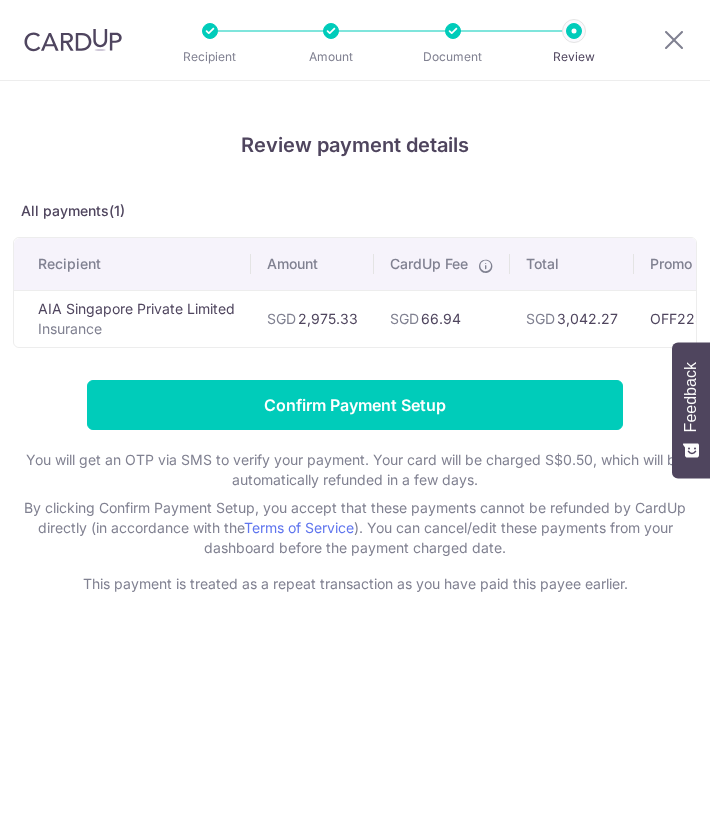 scroll, scrollTop: 0, scrollLeft: 0, axis: both 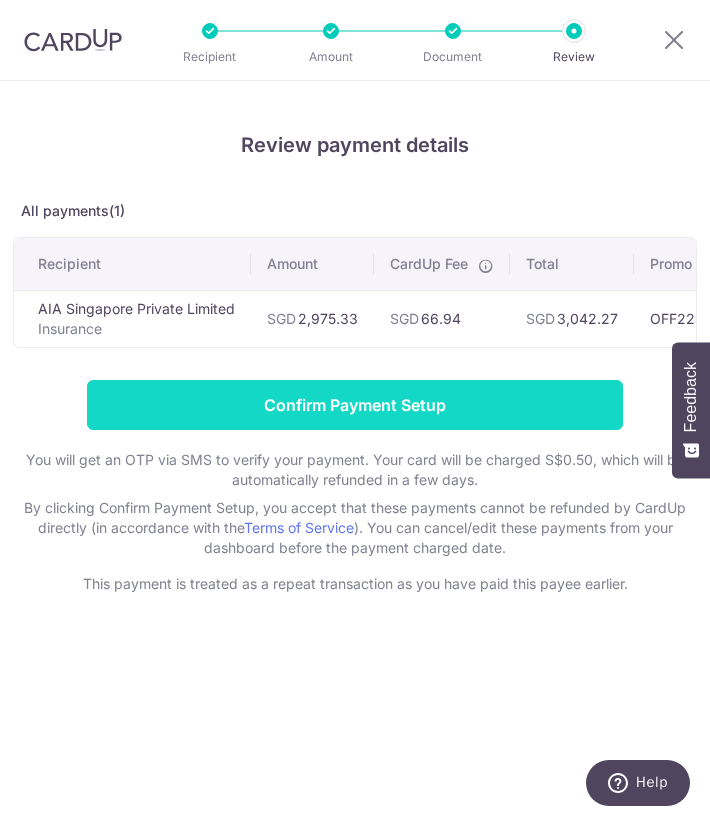 click on "Confirm Payment Setup" at bounding box center [355, 405] 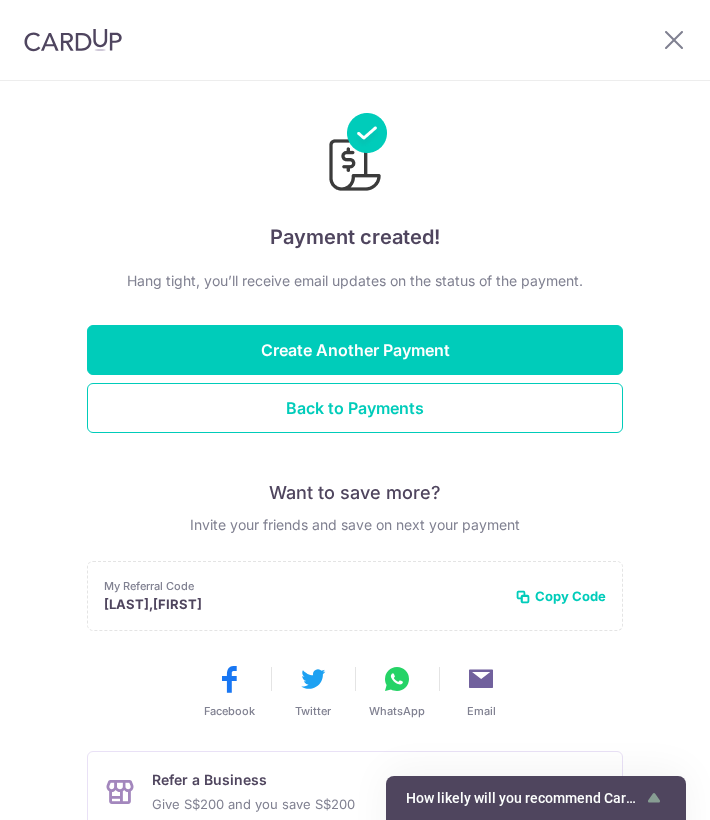 scroll, scrollTop: 0, scrollLeft: 0, axis: both 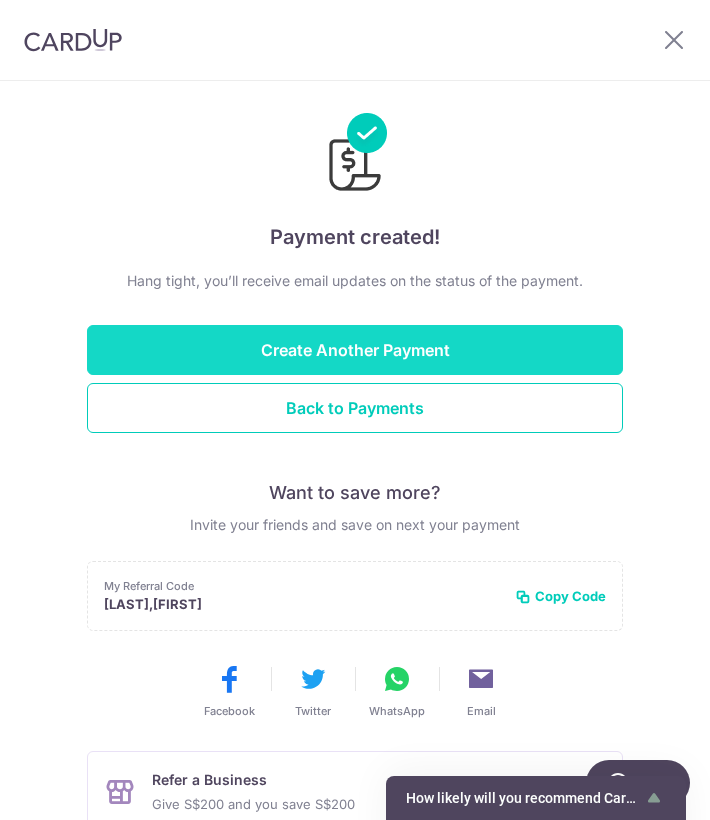 click on "Create Another Payment" at bounding box center [355, 350] 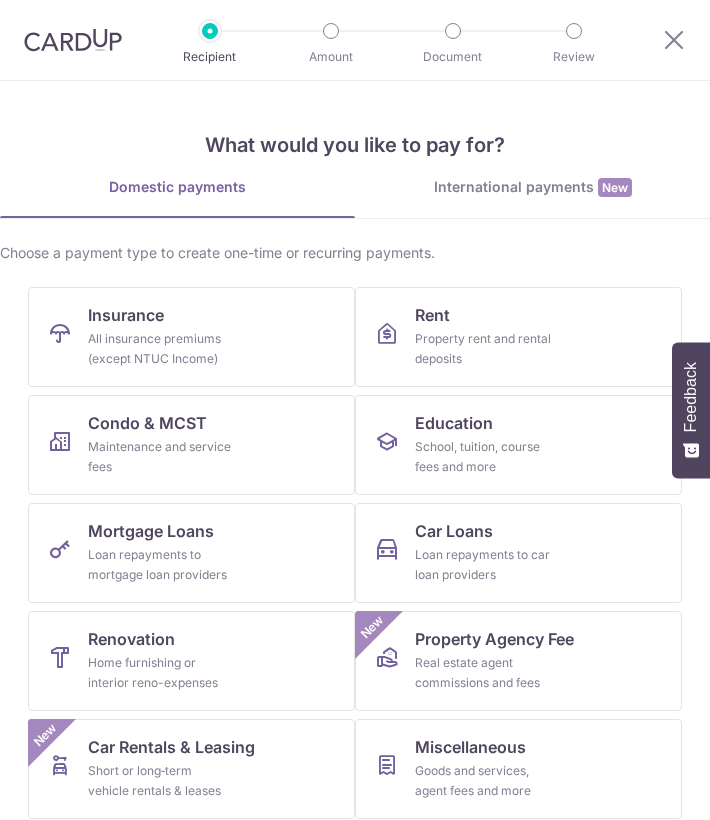 scroll, scrollTop: 0, scrollLeft: 0, axis: both 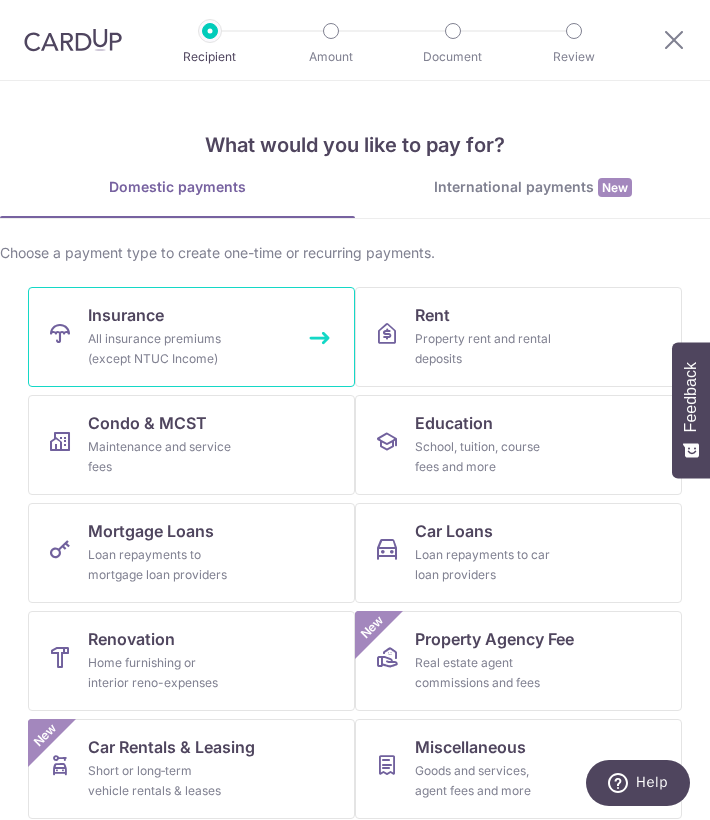 click on "All insurance premiums (except NTUC Income)" at bounding box center [160, 349] 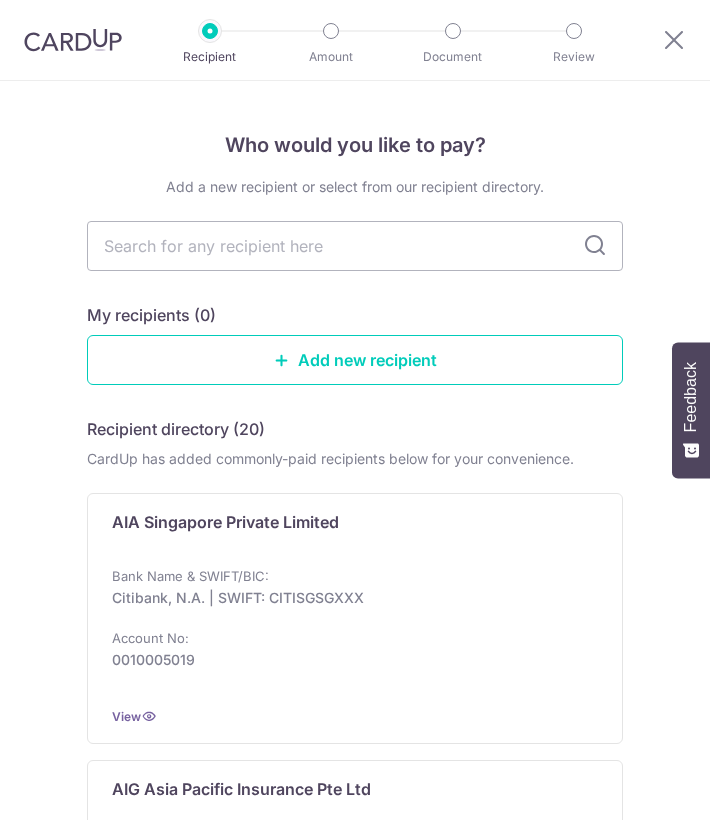 scroll, scrollTop: 0, scrollLeft: 0, axis: both 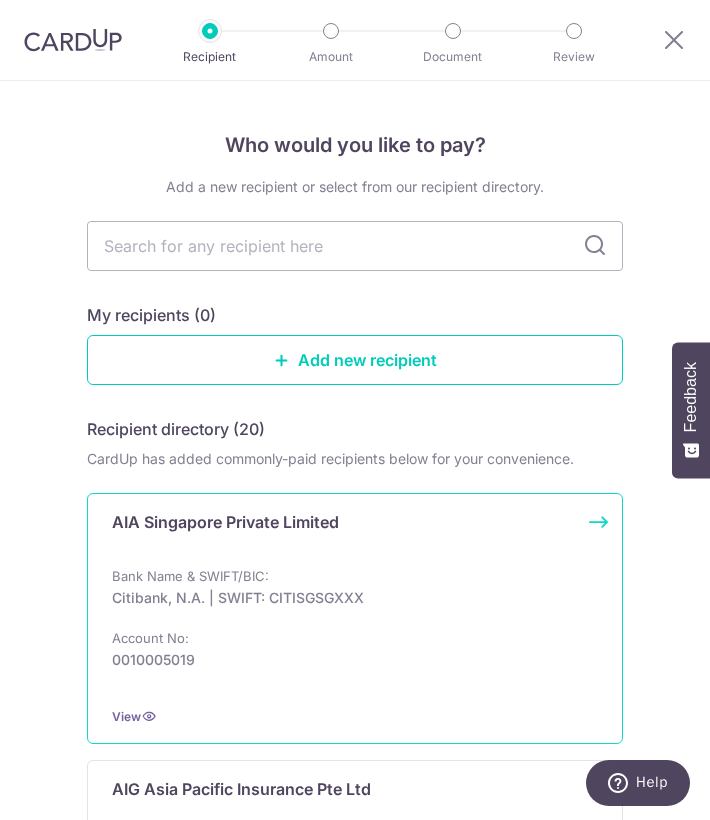 click on "Citibank, N.A. | SWIFT: CITISGSGXXX" at bounding box center [349, 598] 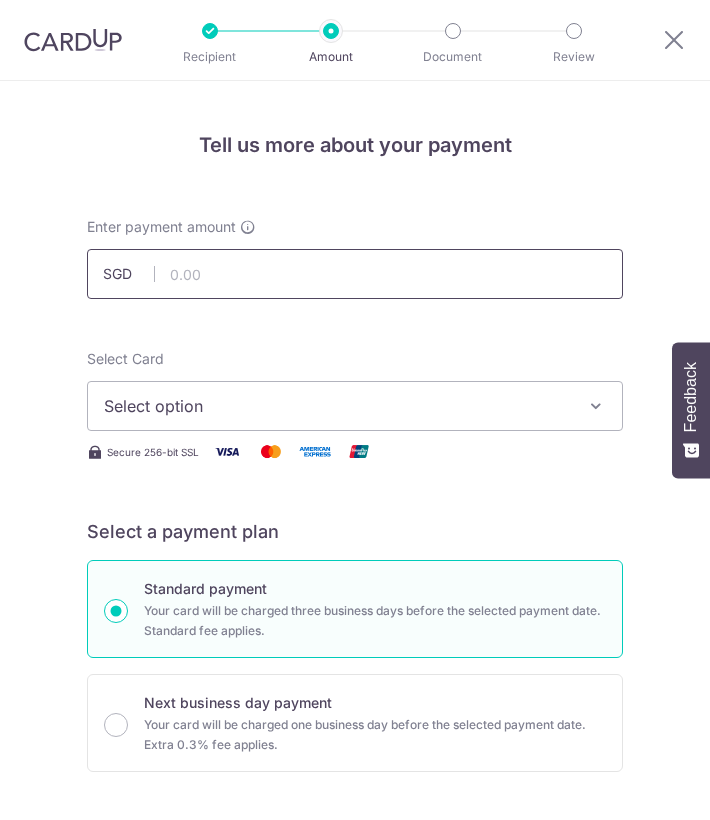 scroll, scrollTop: 0, scrollLeft: 0, axis: both 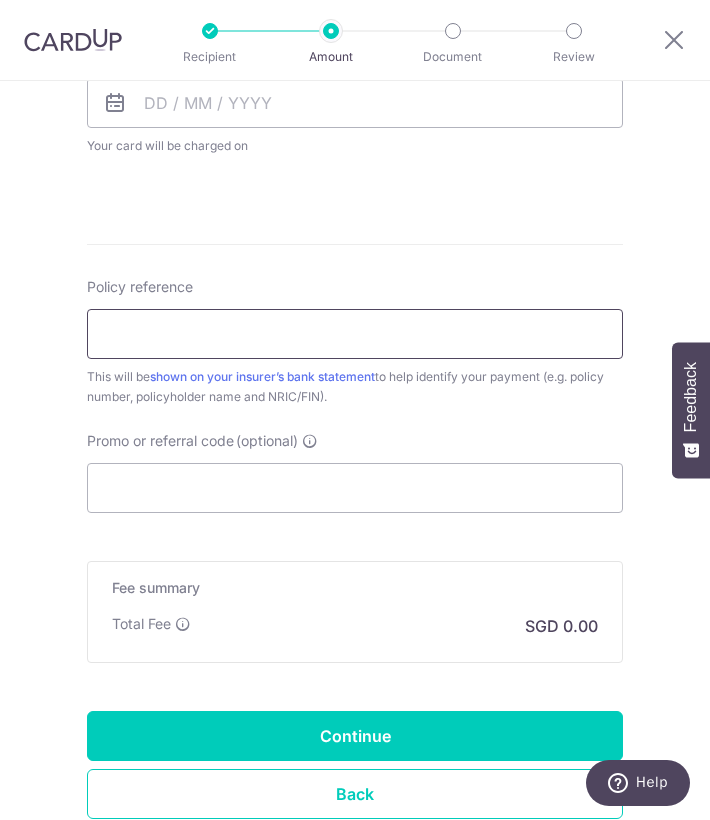 click on "Policy reference" at bounding box center (355, 334) 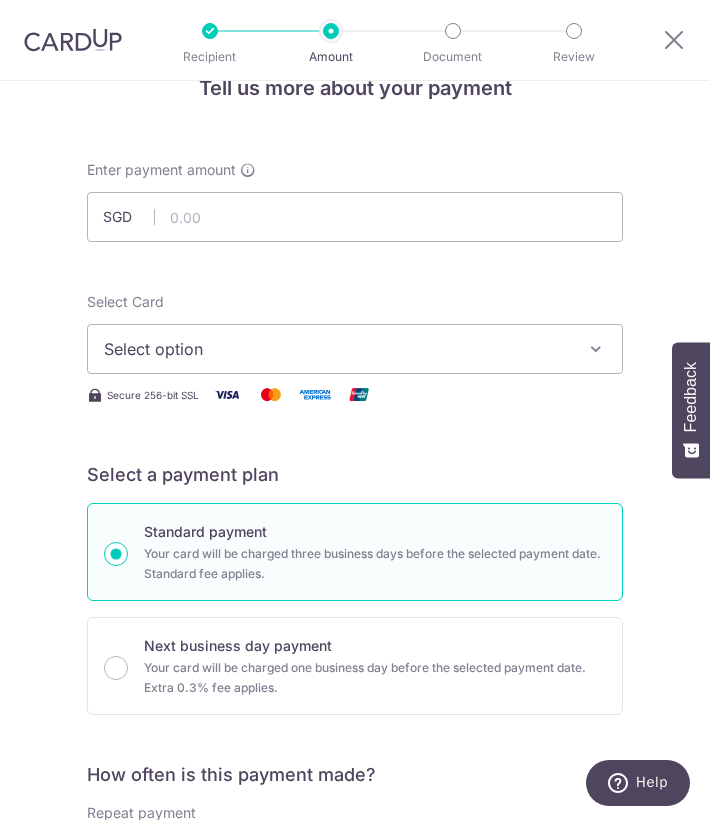 scroll, scrollTop: 0, scrollLeft: 0, axis: both 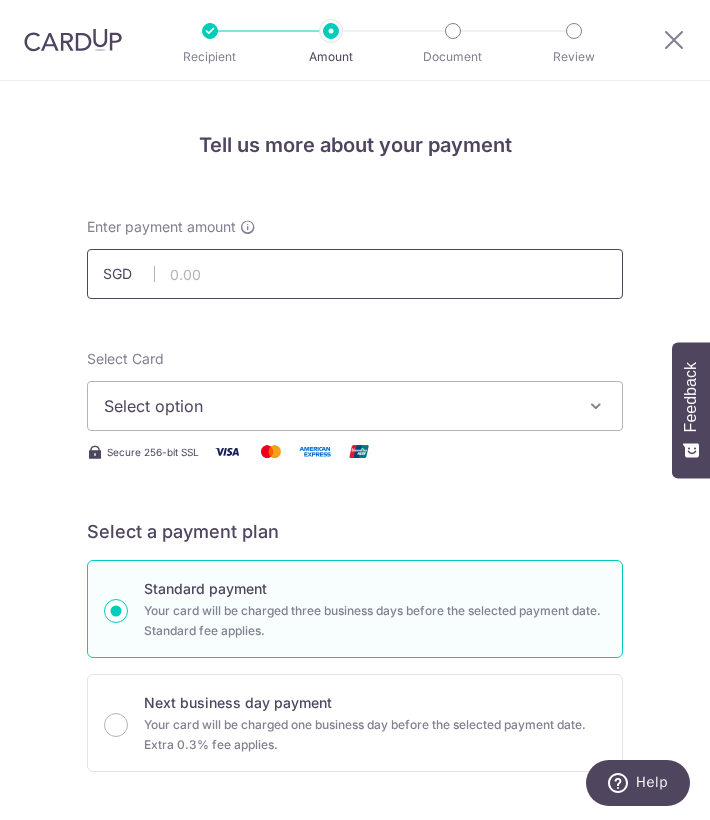 type on "P562914032" 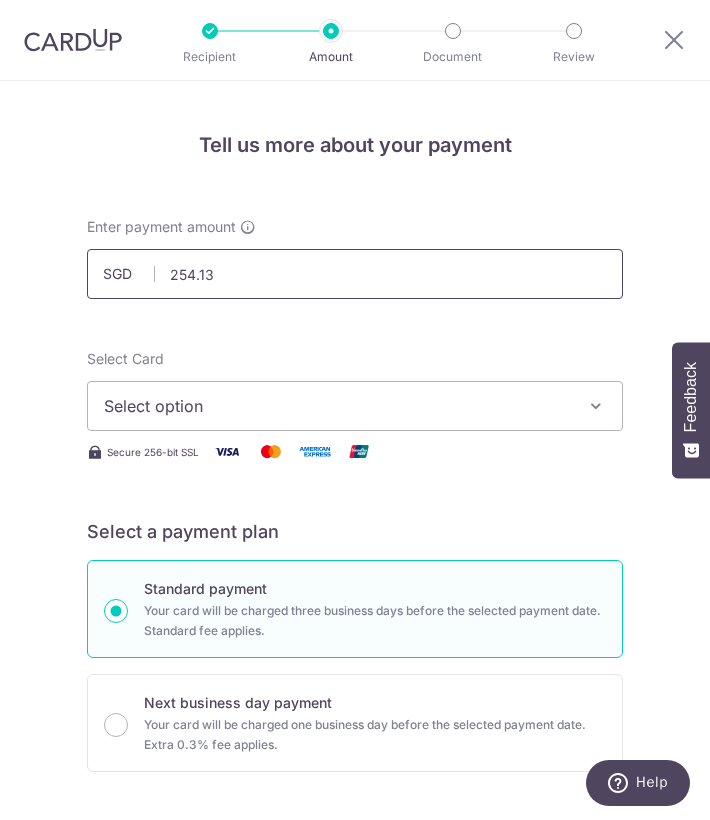 type on "254.13" 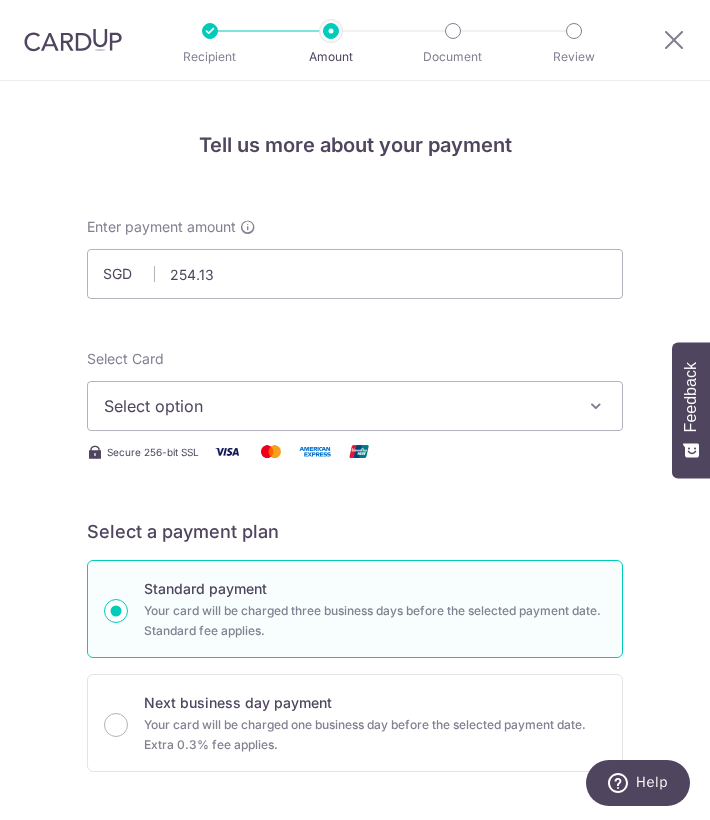 click on "Select option" at bounding box center (341, 406) 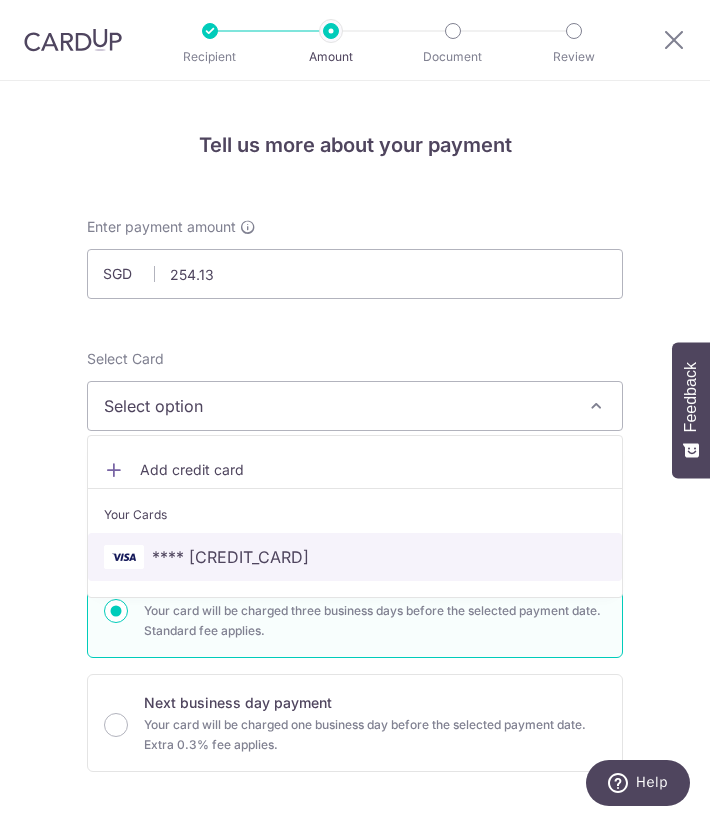 click on "**** 9227" at bounding box center [230, 557] 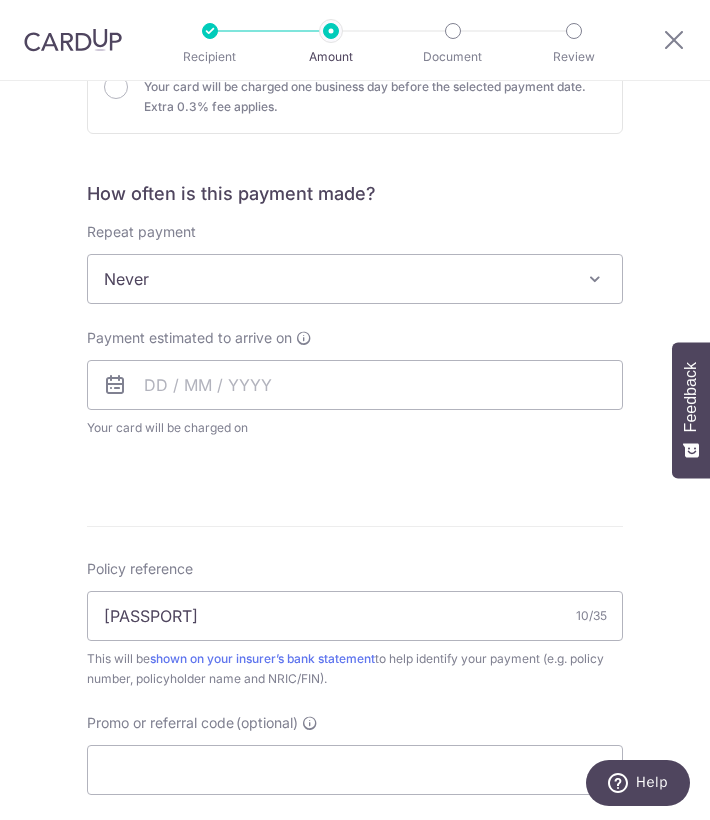 scroll, scrollTop: 666, scrollLeft: 0, axis: vertical 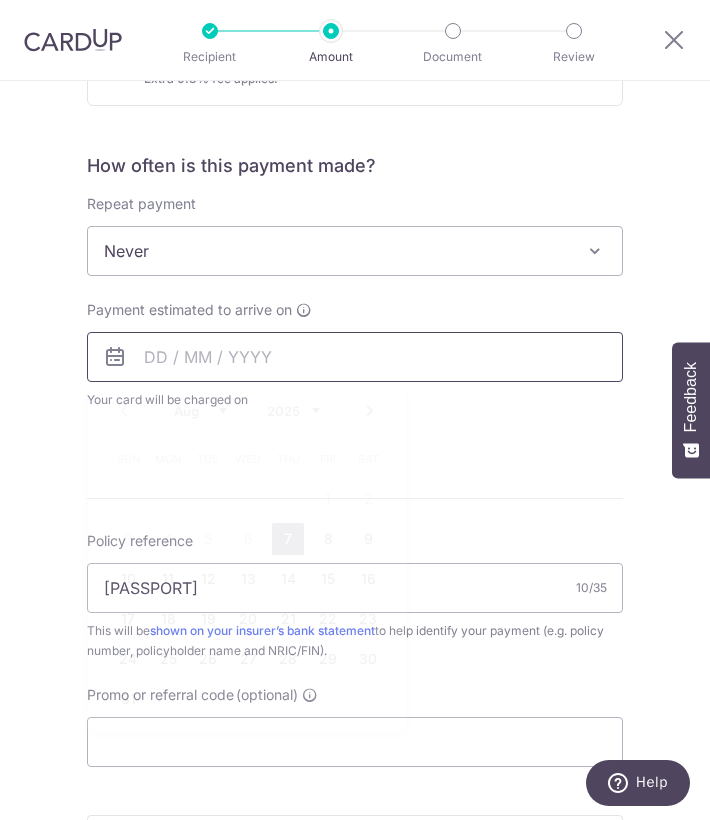 click at bounding box center [355, 357] 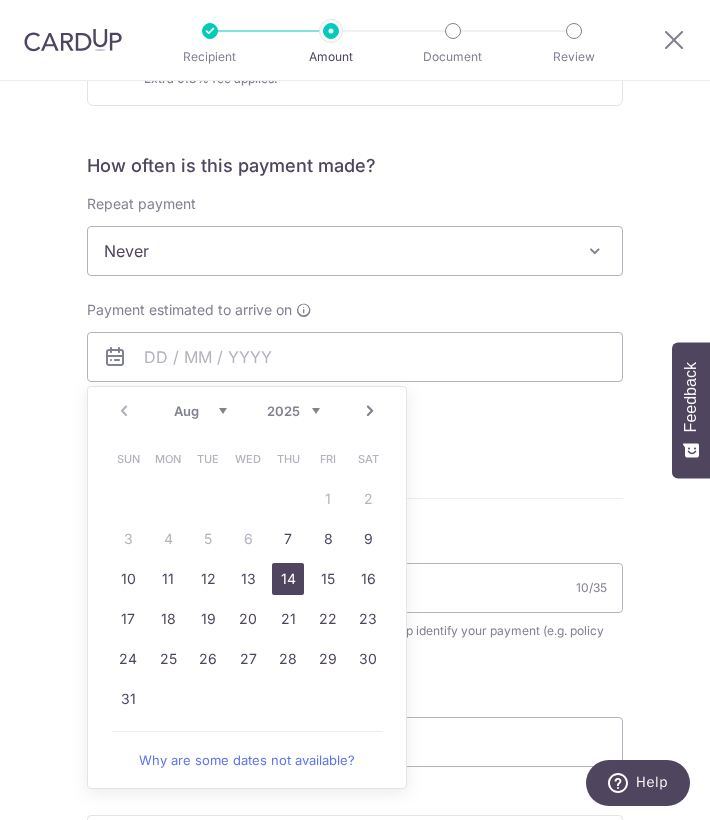 click on "14" at bounding box center (288, 579) 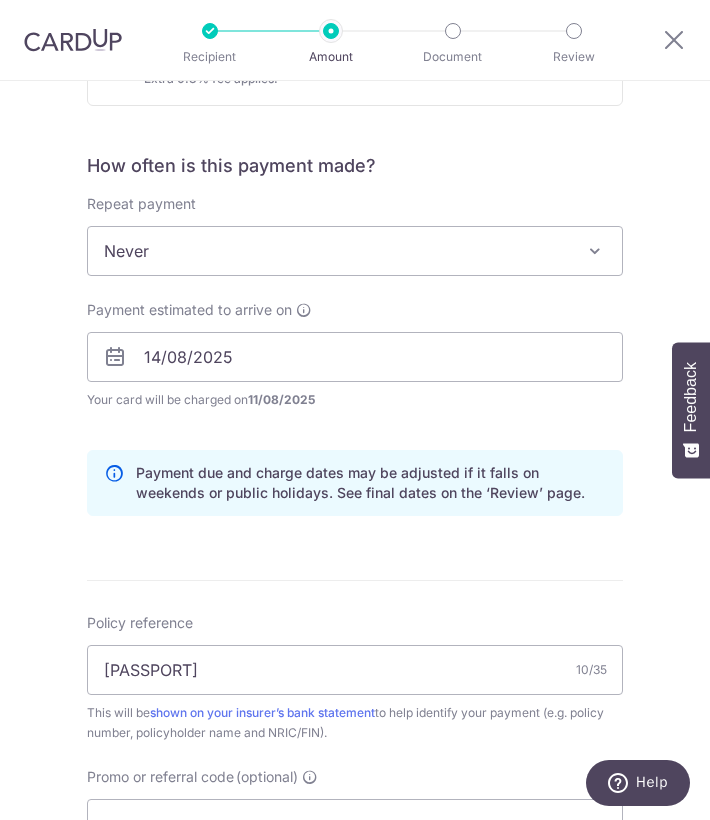 scroll, scrollTop: 939, scrollLeft: 0, axis: vertical 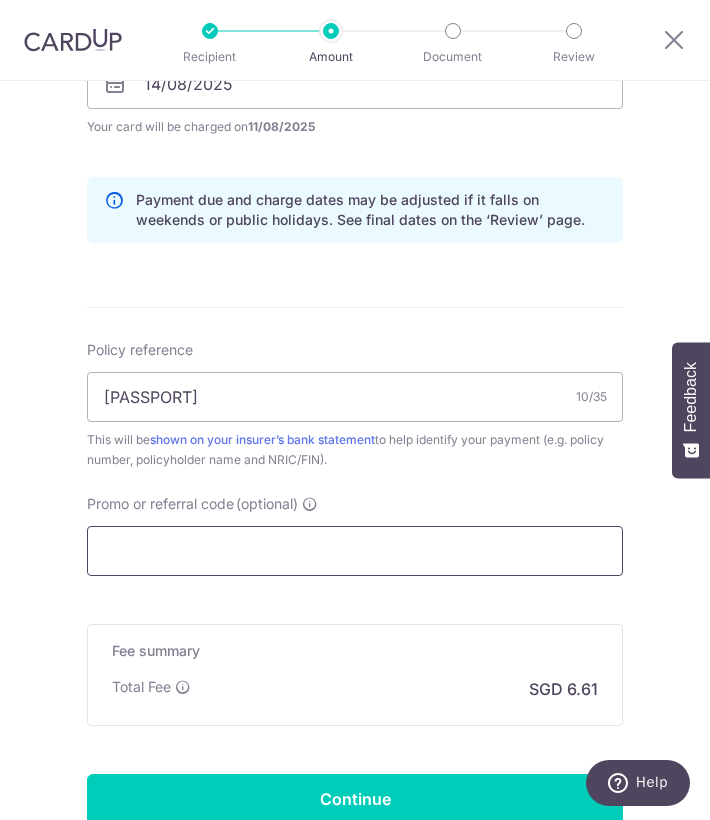 click on "Promo or referral code
(optional)" at bounding box center [355, 551] 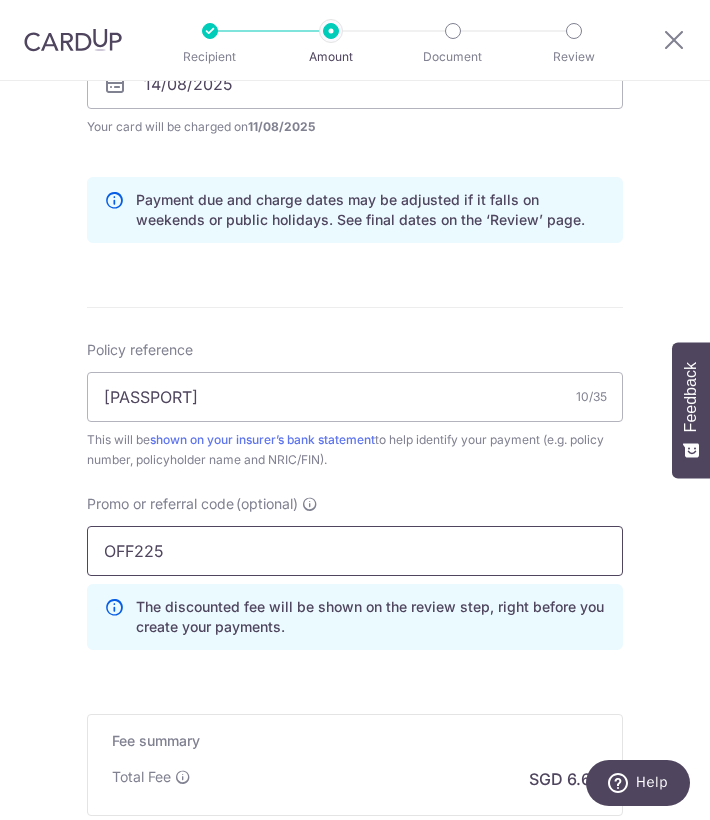 scroll, scrollTop: 1233, scrollLeft: 0, axis: vertical 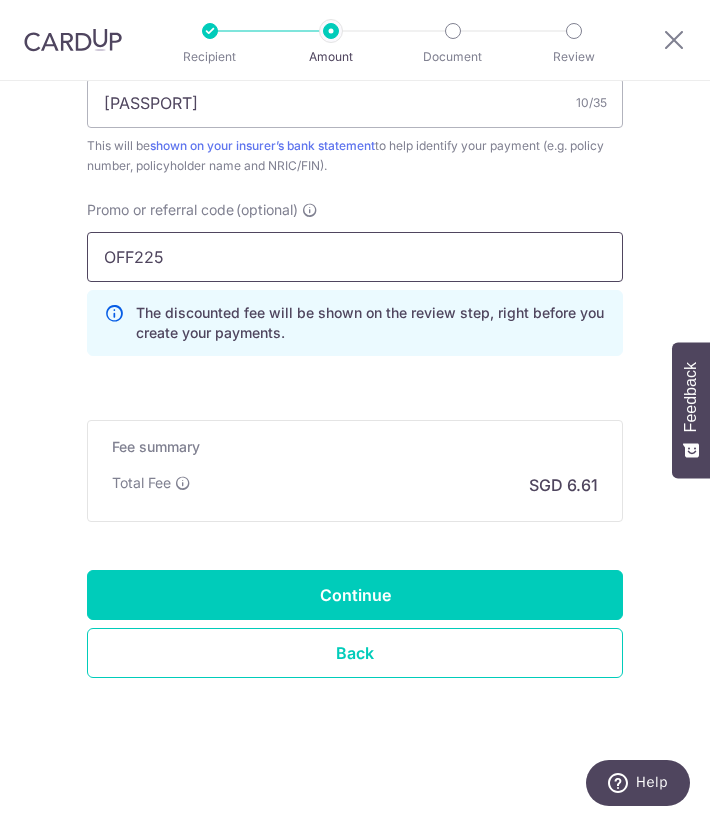 type on "OFF225" 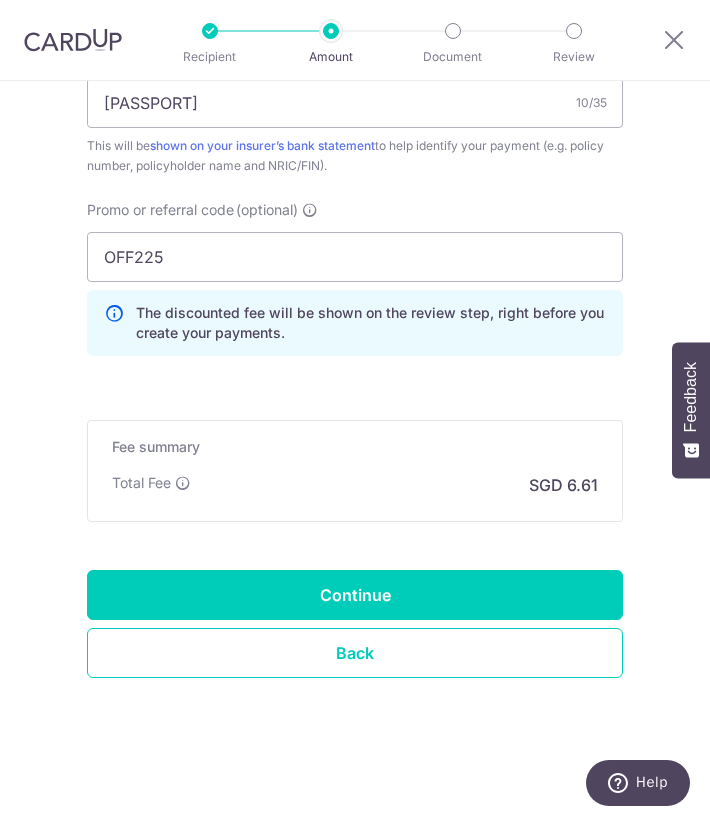 click on "Fee summary
Base fee
Extend fee
Next-day fee
Total Fee
SGD 6.61" at bounding box center [355, 471] 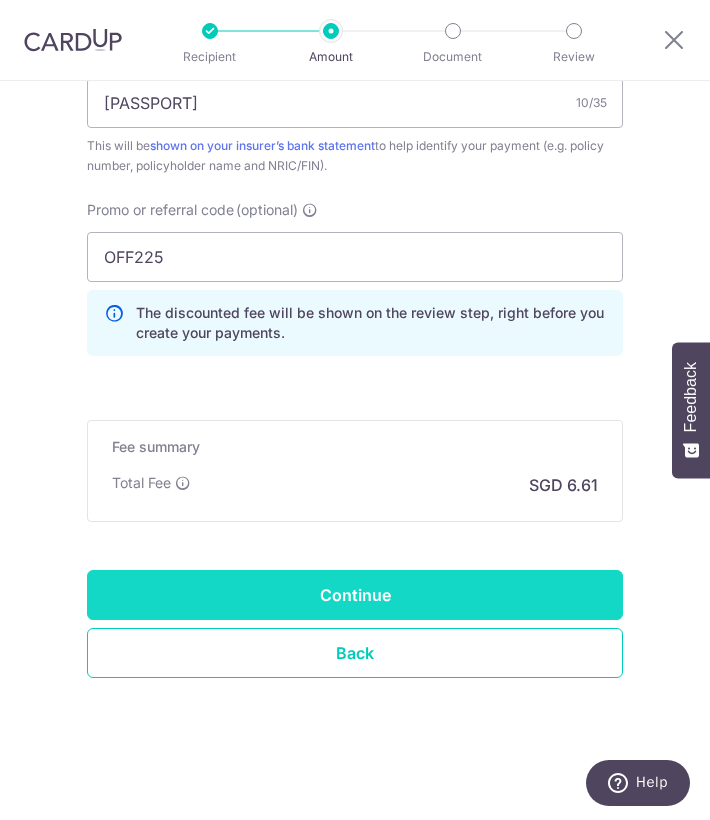 click on "Continue" at bounding box center (355, 595) 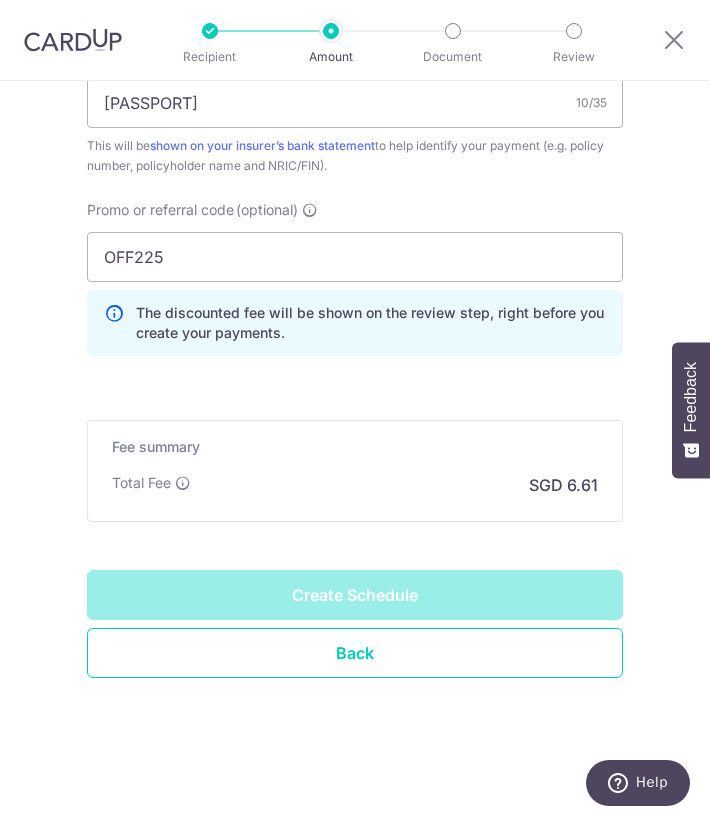 click on "Create Schedule" at bounding box center (355, 595) 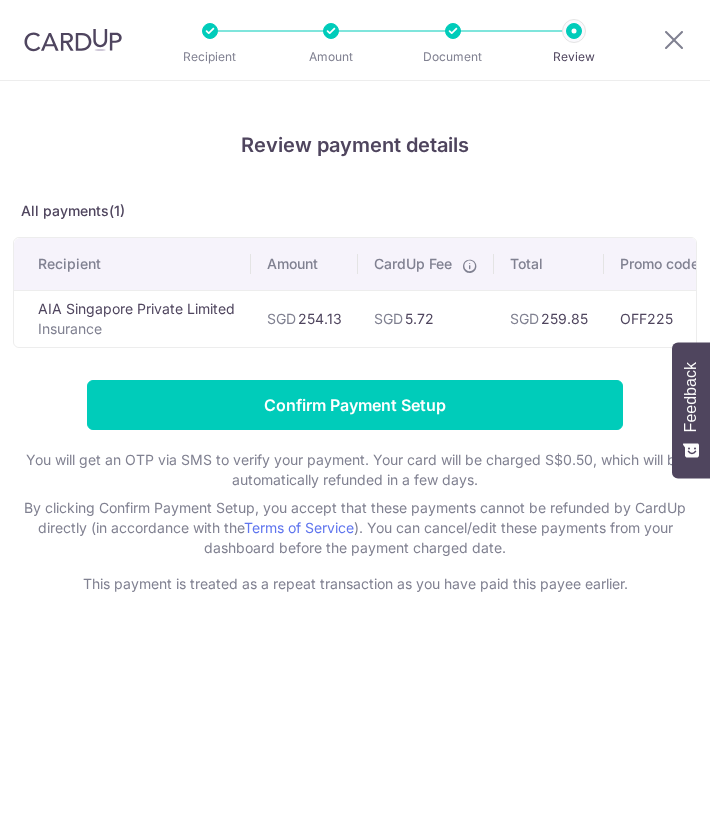 scroll, scrollTop: 0, scrollLeft: 0, axis: both 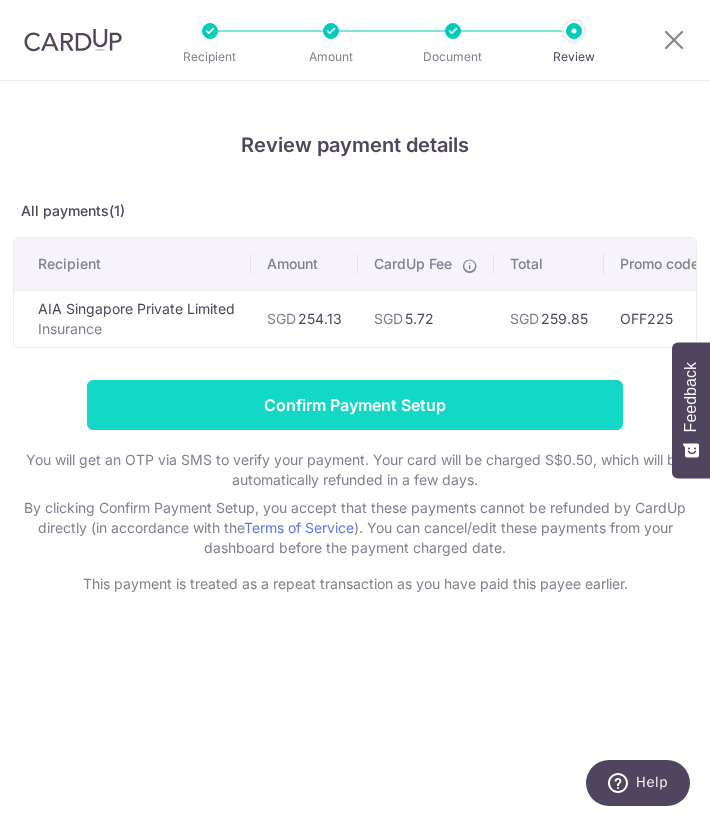 click on "Confirm Payment Setup" at bounding box center [355, 405] 